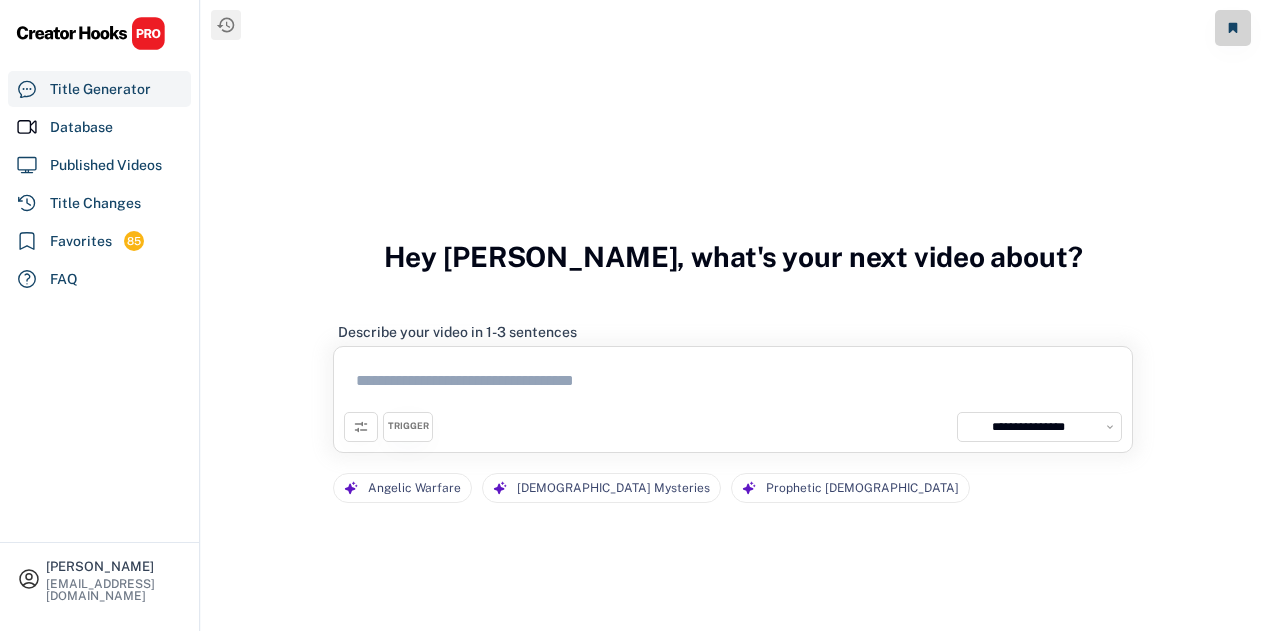 select on "**********" 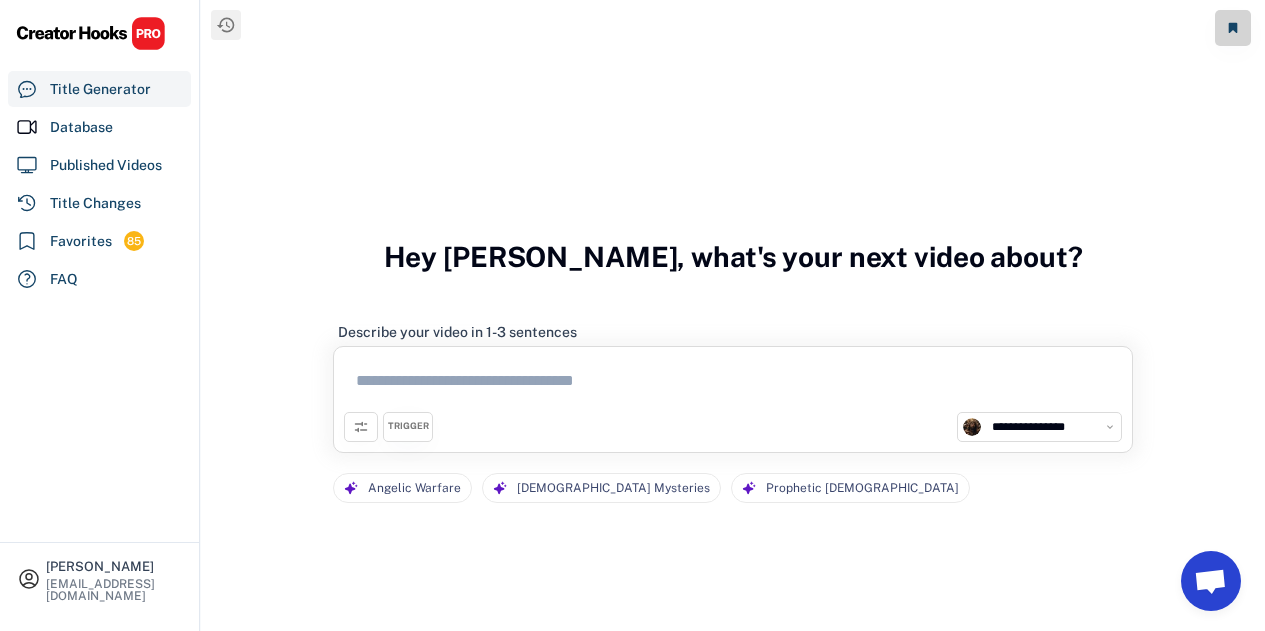 scroll, scrollTop: 0, scrollLeft: 0, axis: both 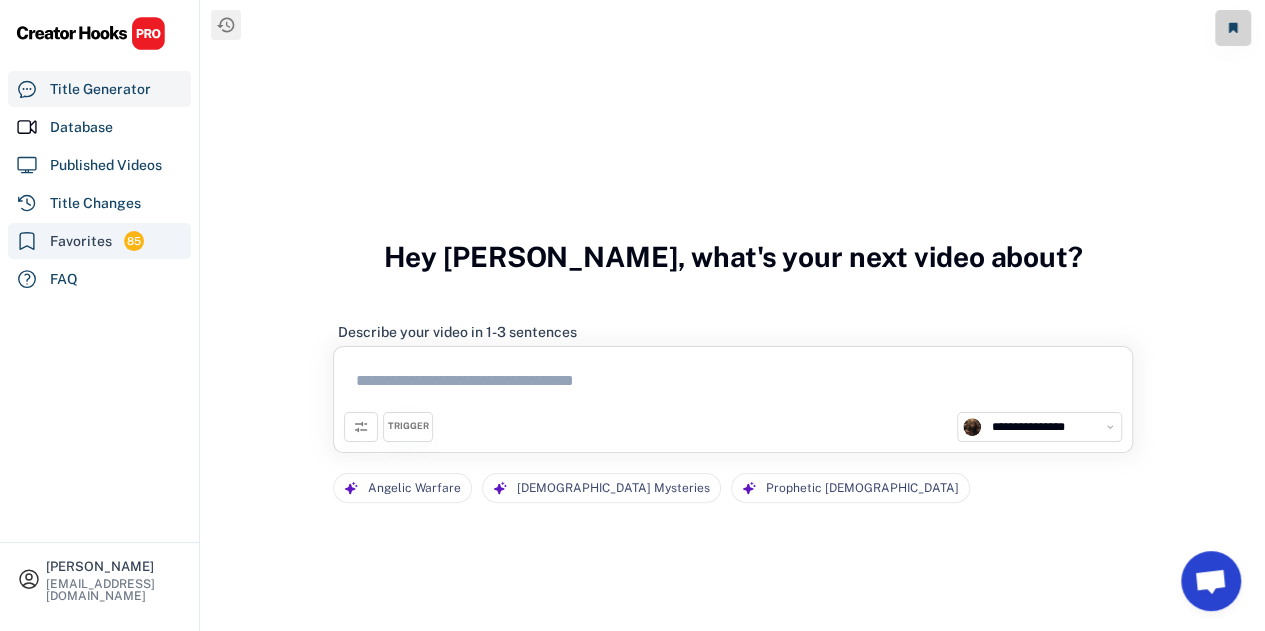 click on "Favorites 85" at bounding box center [99, 241] 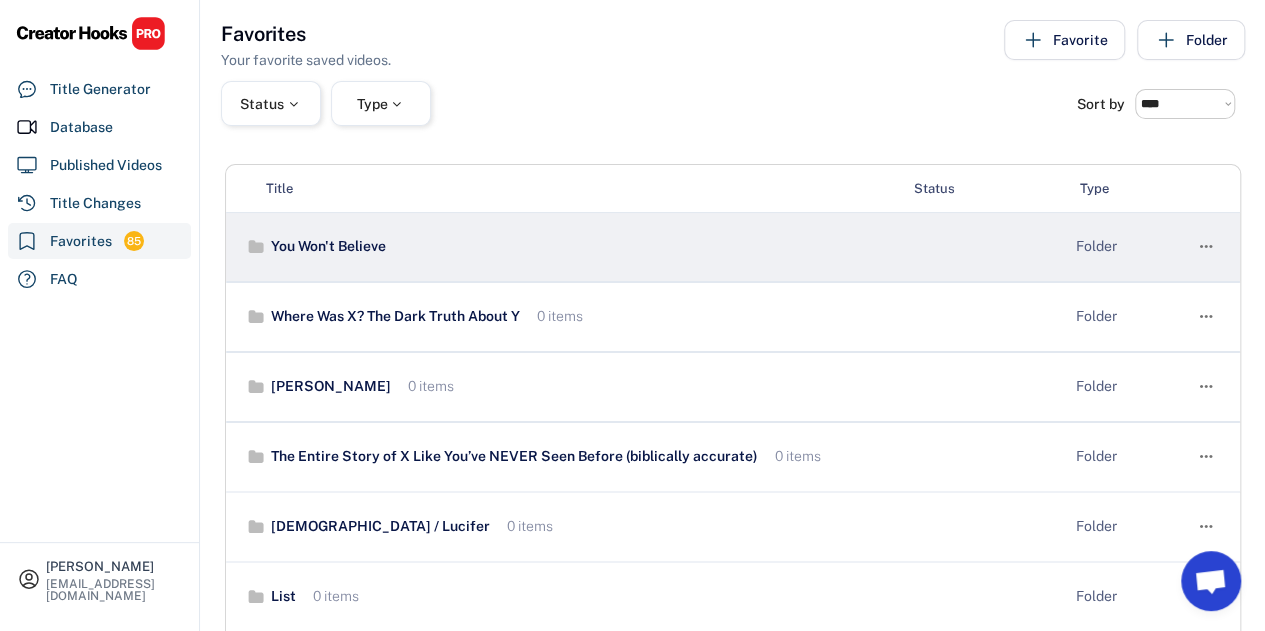 click on "You Won't Believe" at bounding box center (326, 247) 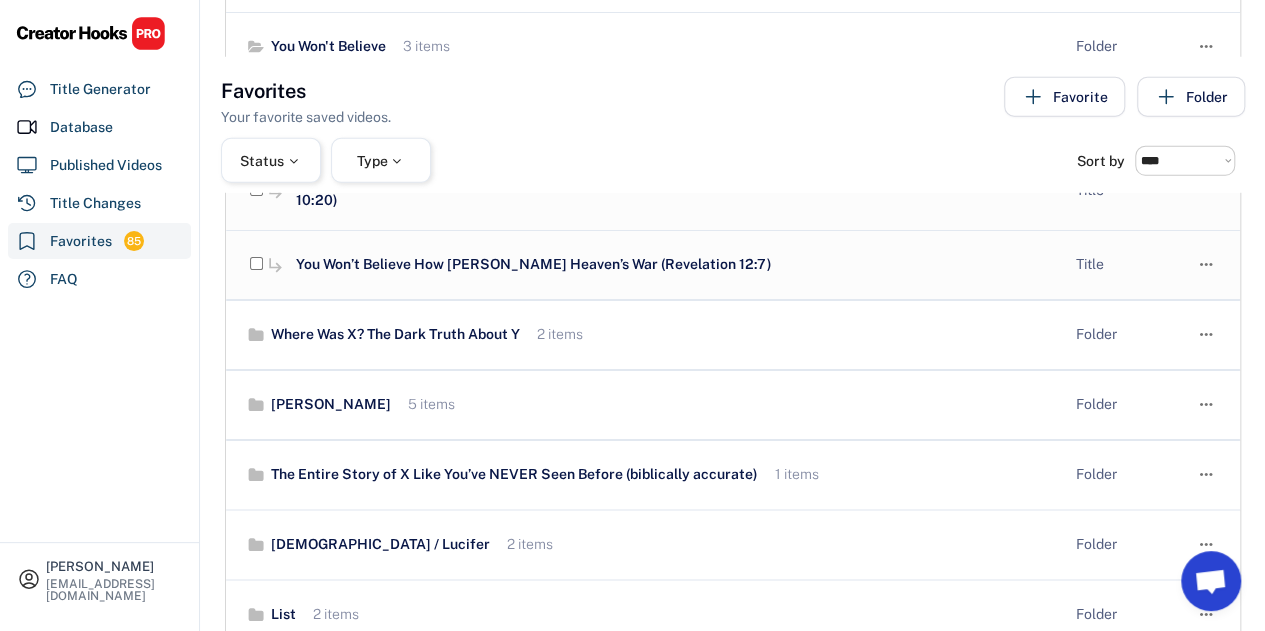 scroll, scrollTop: 300, scrollLeft: 0, axis: vertical 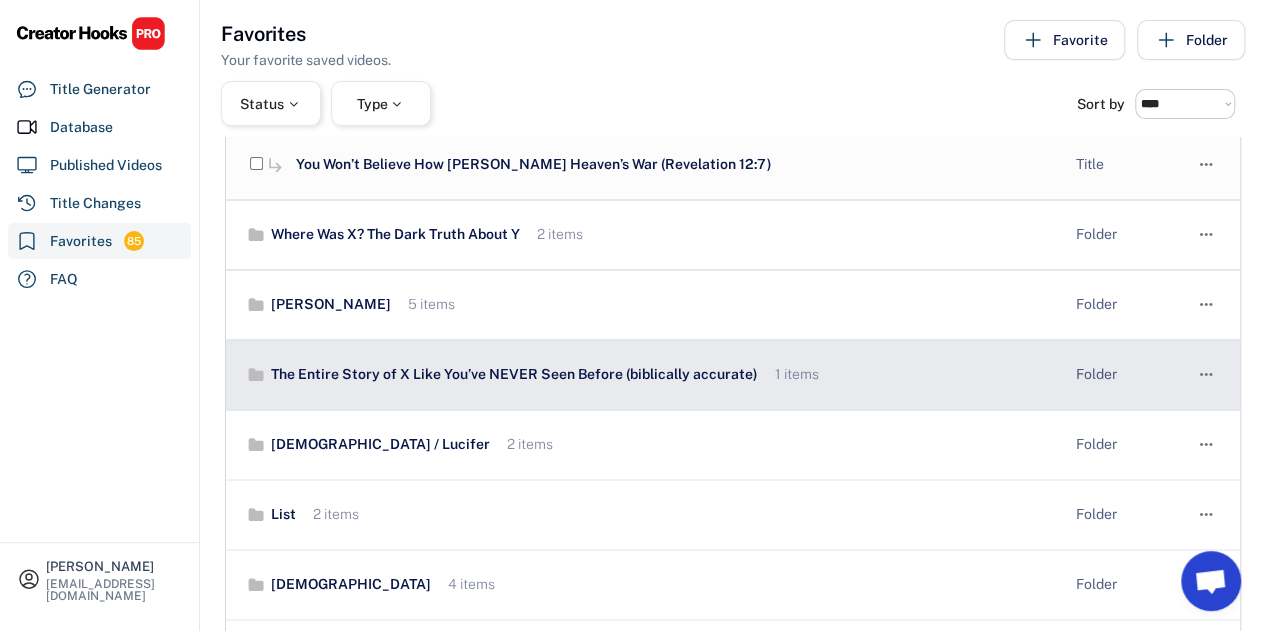 click on "The Entire Story of X Like You’ve NEVER Seen Before (biblically accurate) 1 items  Folder
" at bounding box center (733, 375) 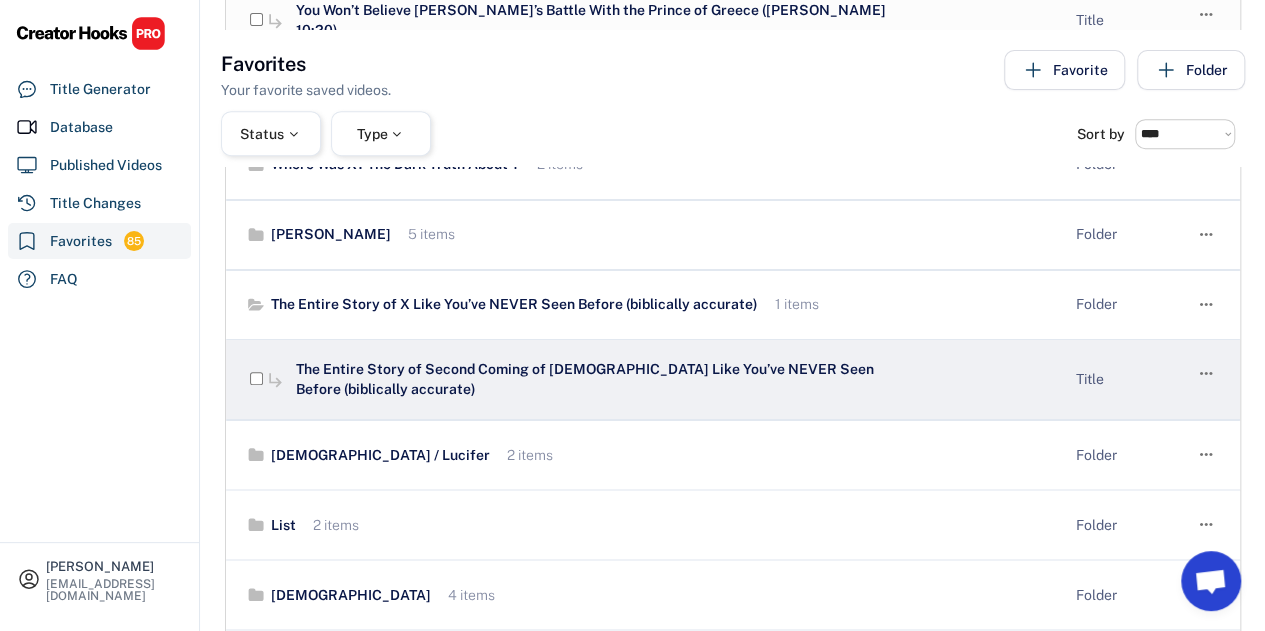 scroll, scrollTop: 400, scrollLeft: 0, axis: vertical 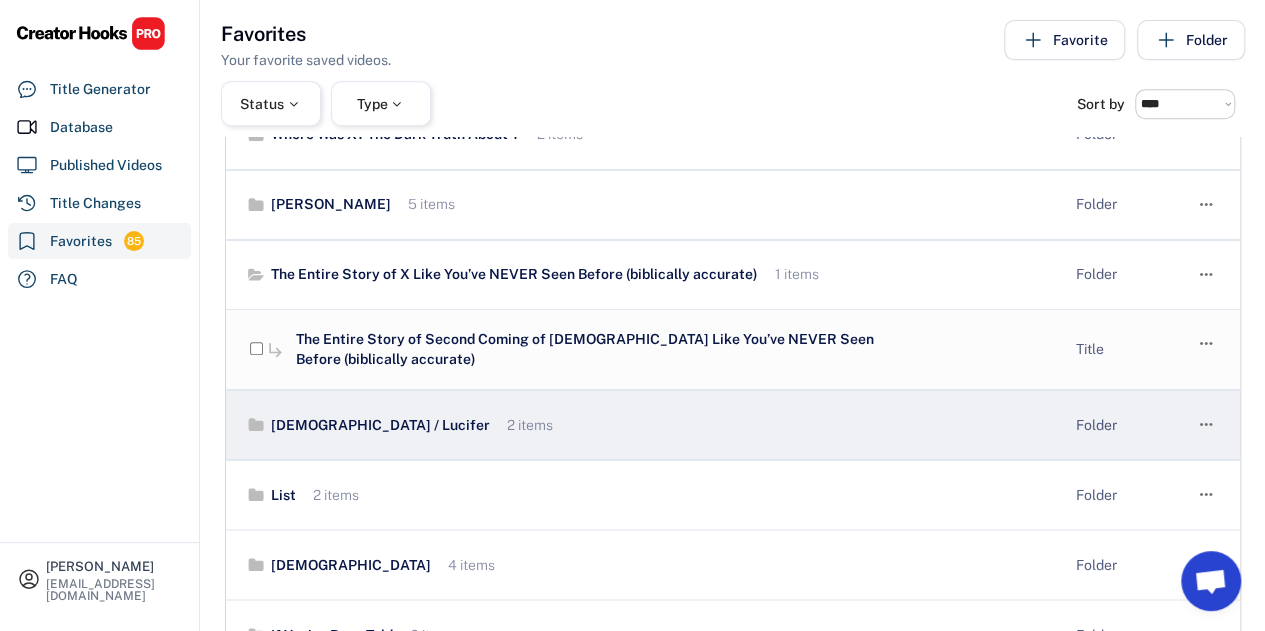 click on "[DEMOGRAPHIC_DATA] / Lucifer" at bounding box center (378, 426) 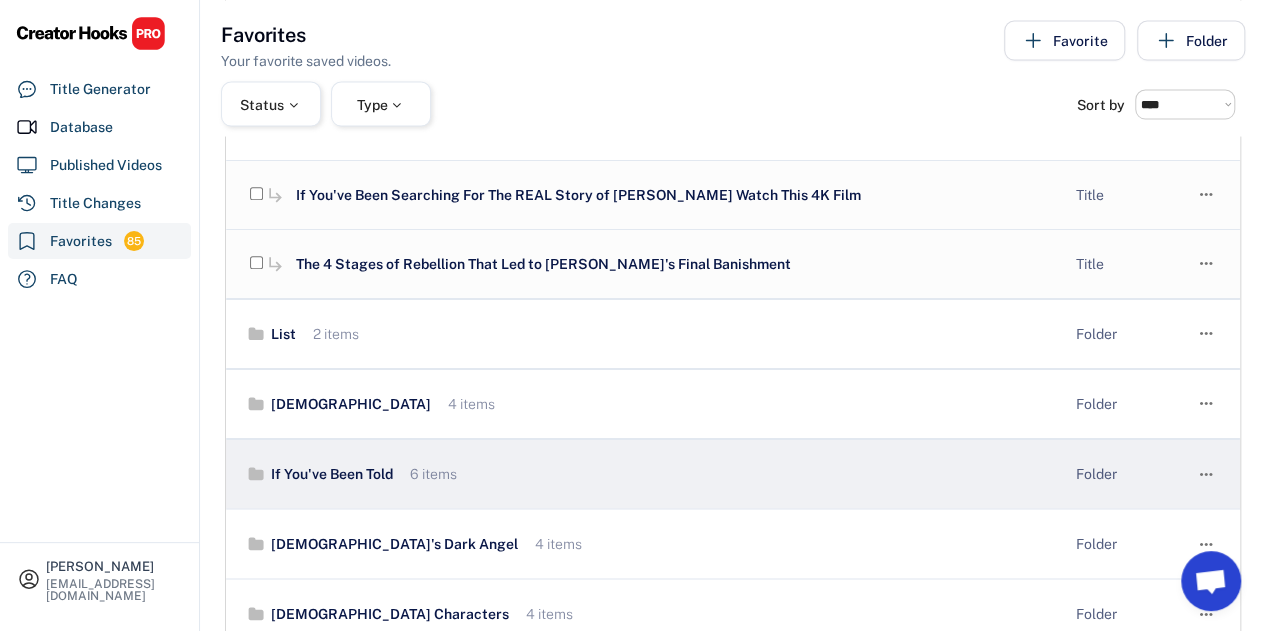 scroll, scrollTop: 700, scrollLeft: 0, axis: vertical 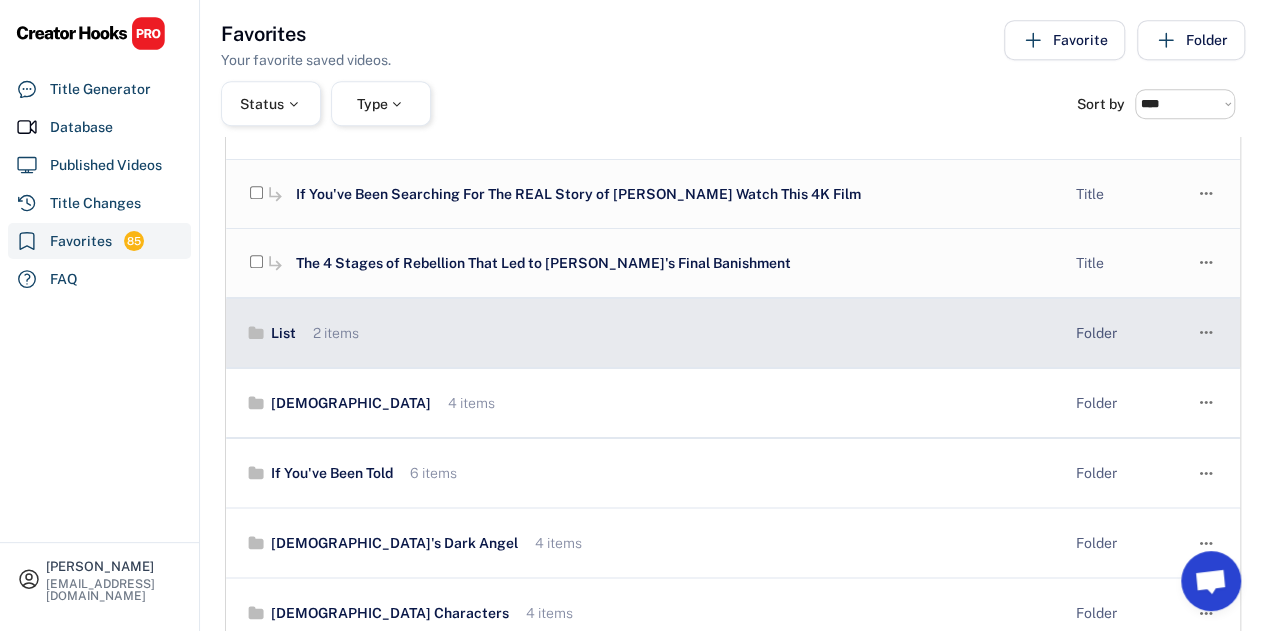 click on "List 2 items  Folder
" at bounding box center [733, 333] 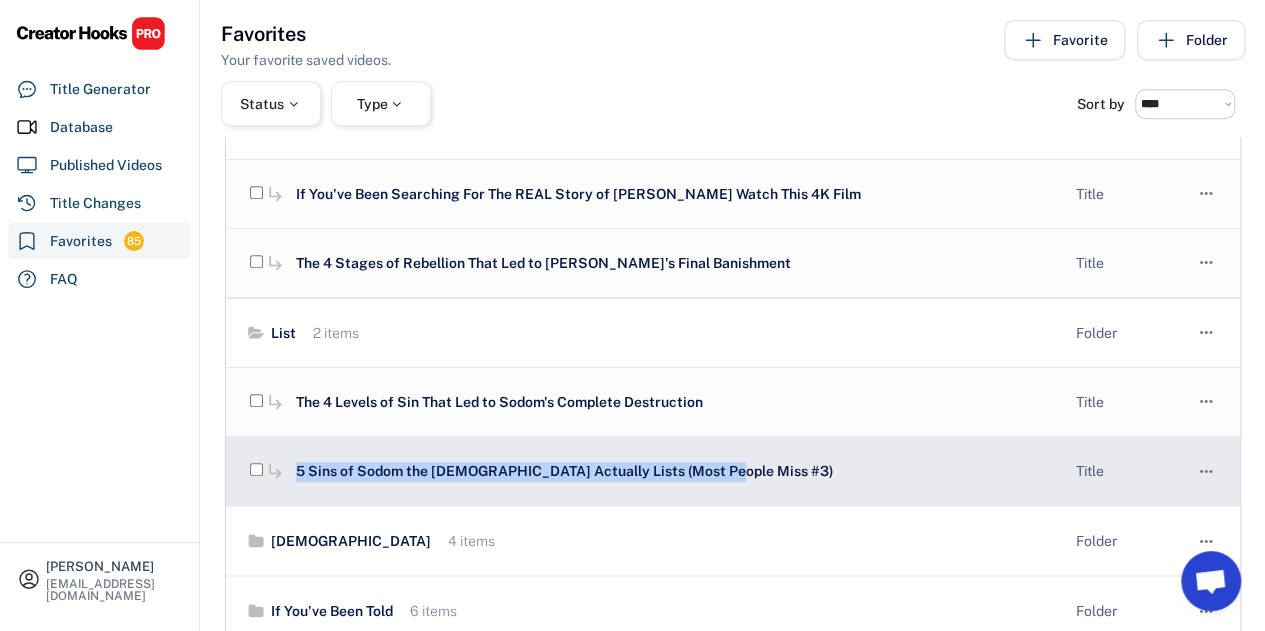 drag, startPoint x: 718, startPoint y: 451, endPoint x: 295, endPoint y: 450, distance: 423.0012 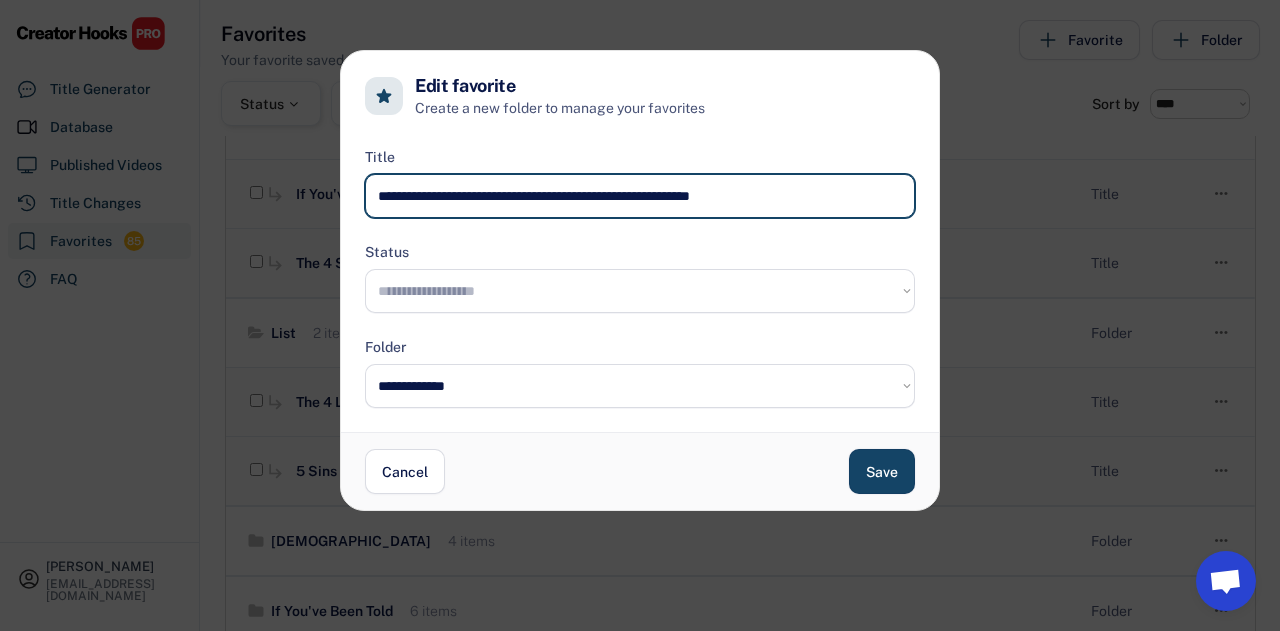 click at bounding box center [640, 196] 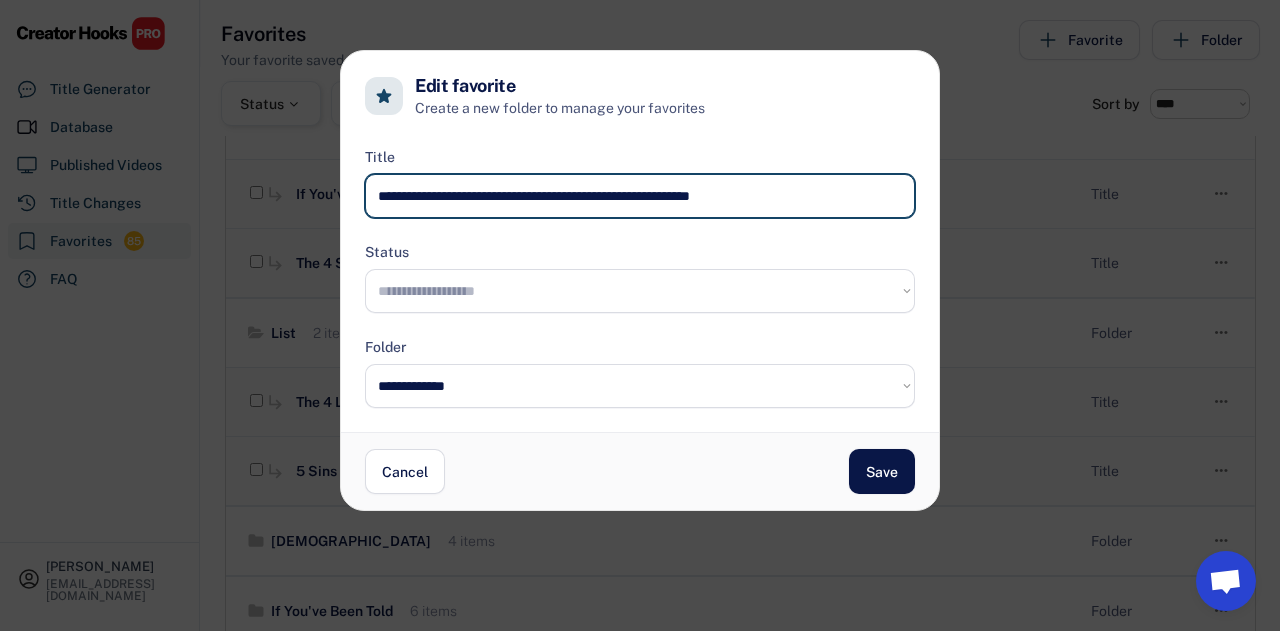 type on "**********" 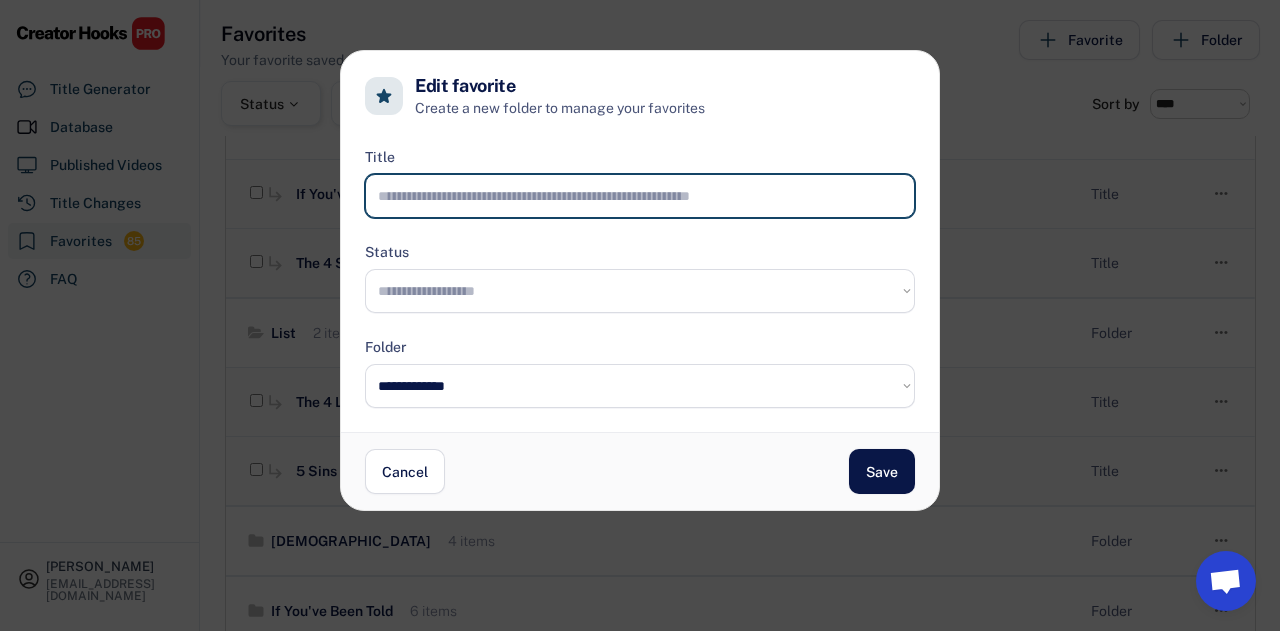 select on "**********" 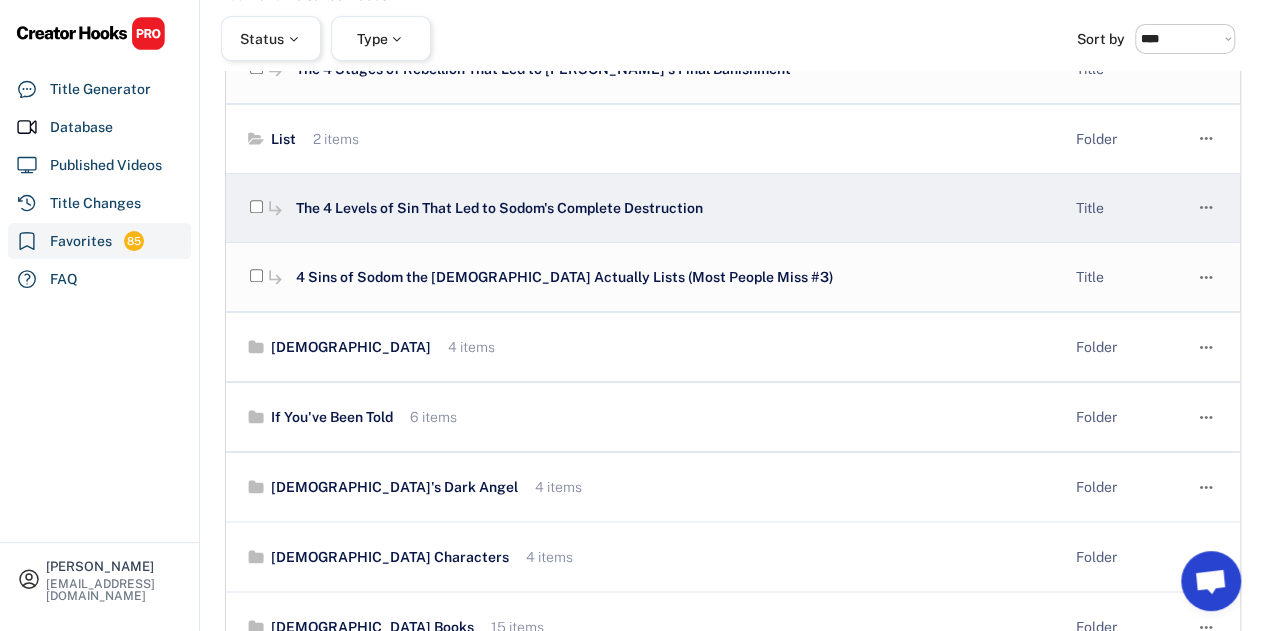 scroll, scrollTop: 900, scrollLeft: 0, axis: vertical 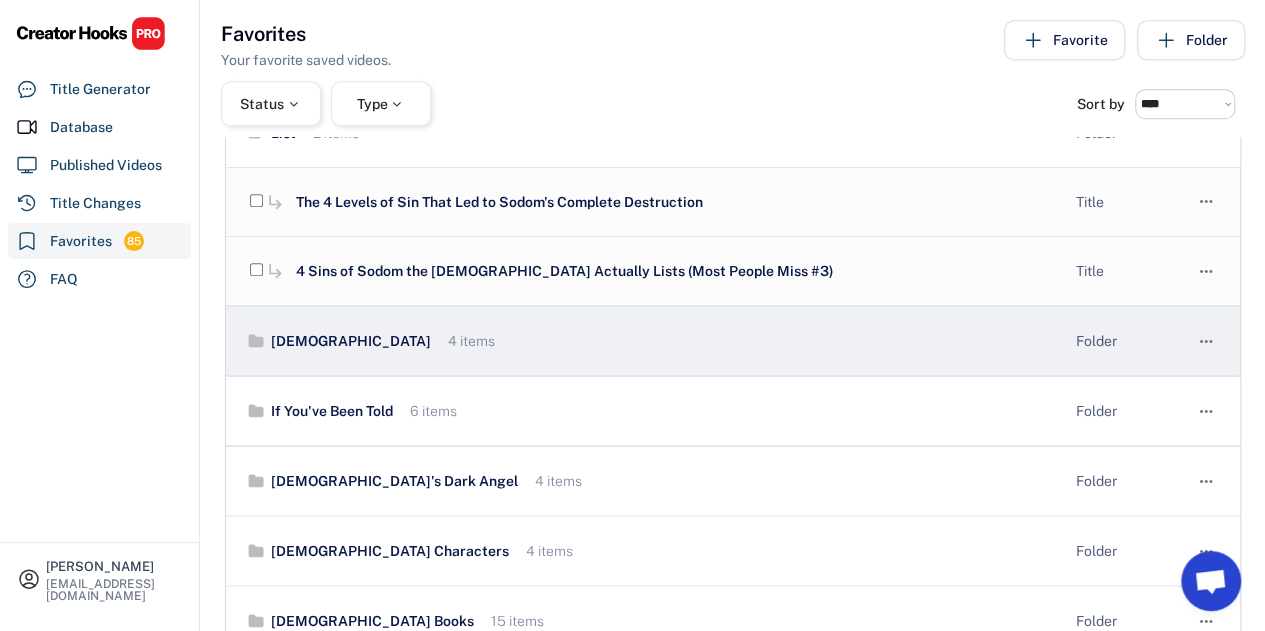 click on "[DEMOGRAPHIC_DATA] 4 items" at bounding box center [570, 341] 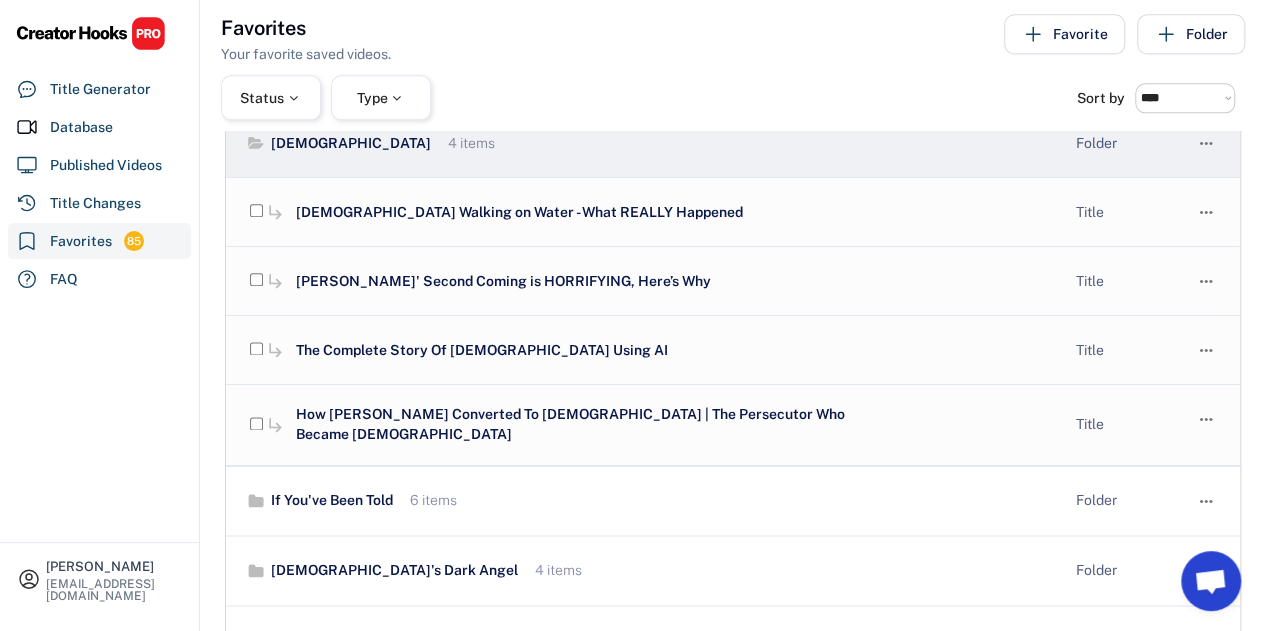 scroll, scrollTop: 1100, scrollLeft: 0, axis: vertical 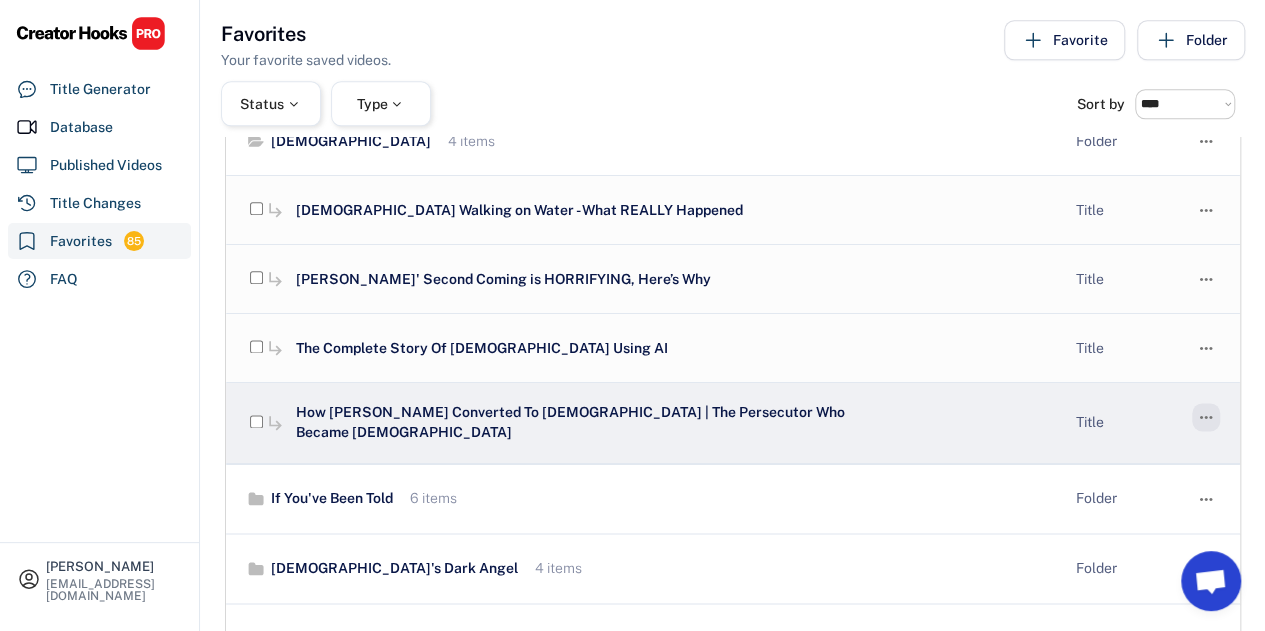 click on "" 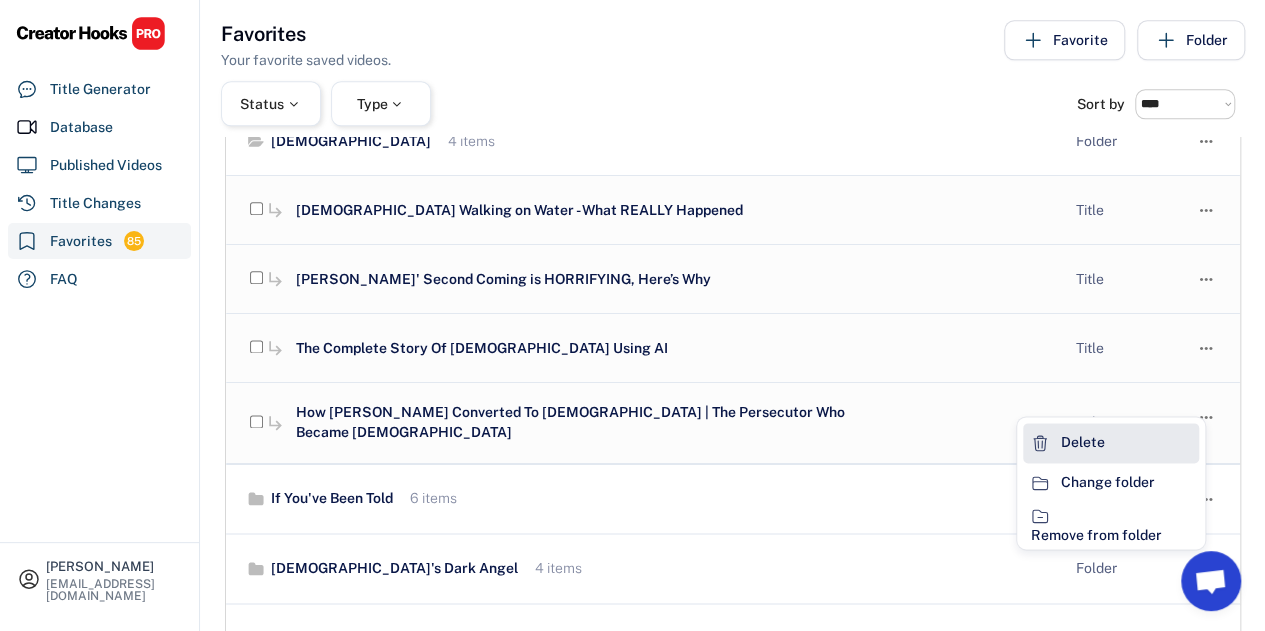 click on "Delete" at bounding box center [1111, 443] 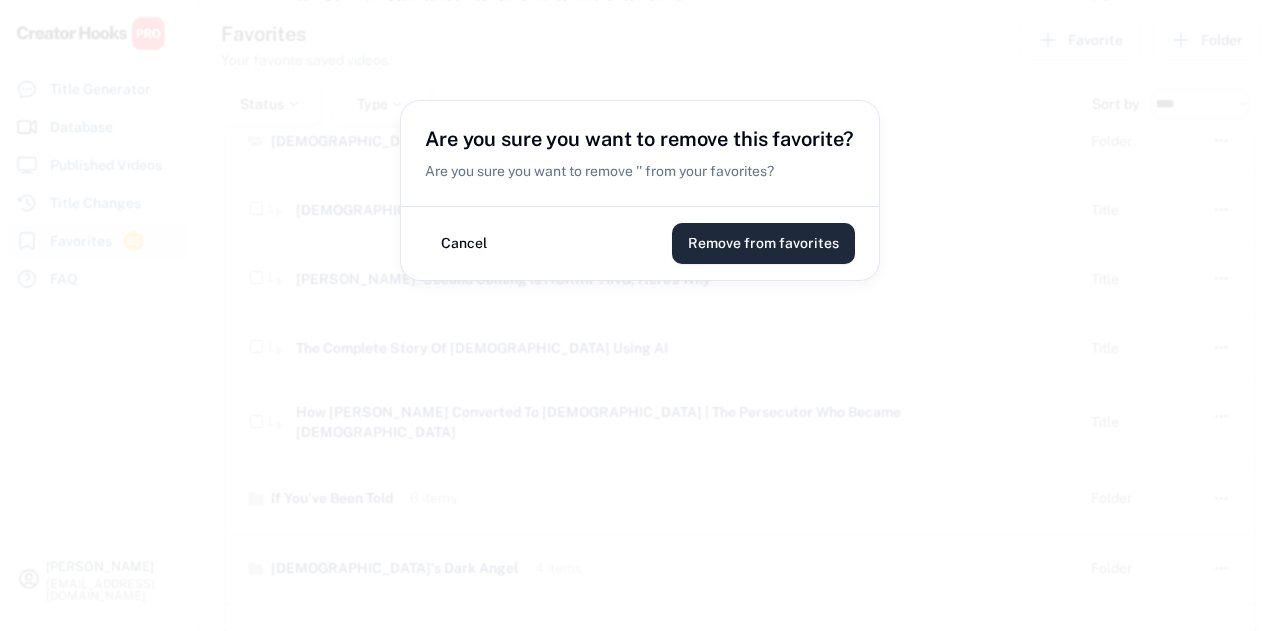 click on "Remove from favorites" at bounding box center (763, 243) 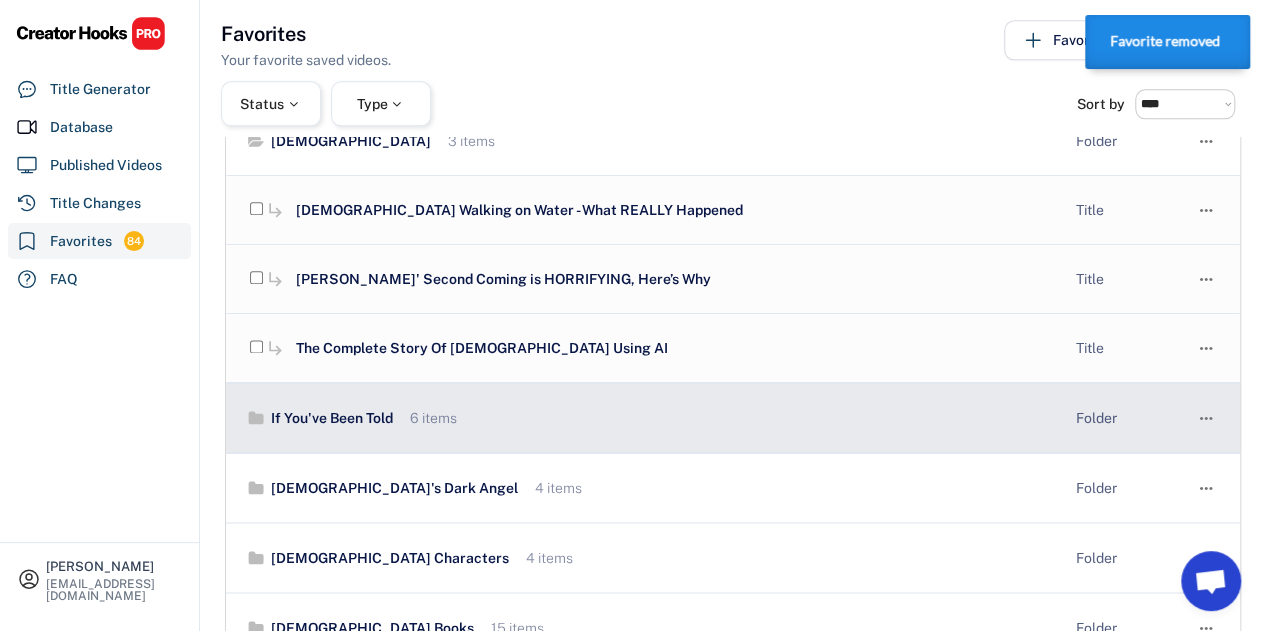 click on "If You've Been Told" at bounding box center (329, 419) 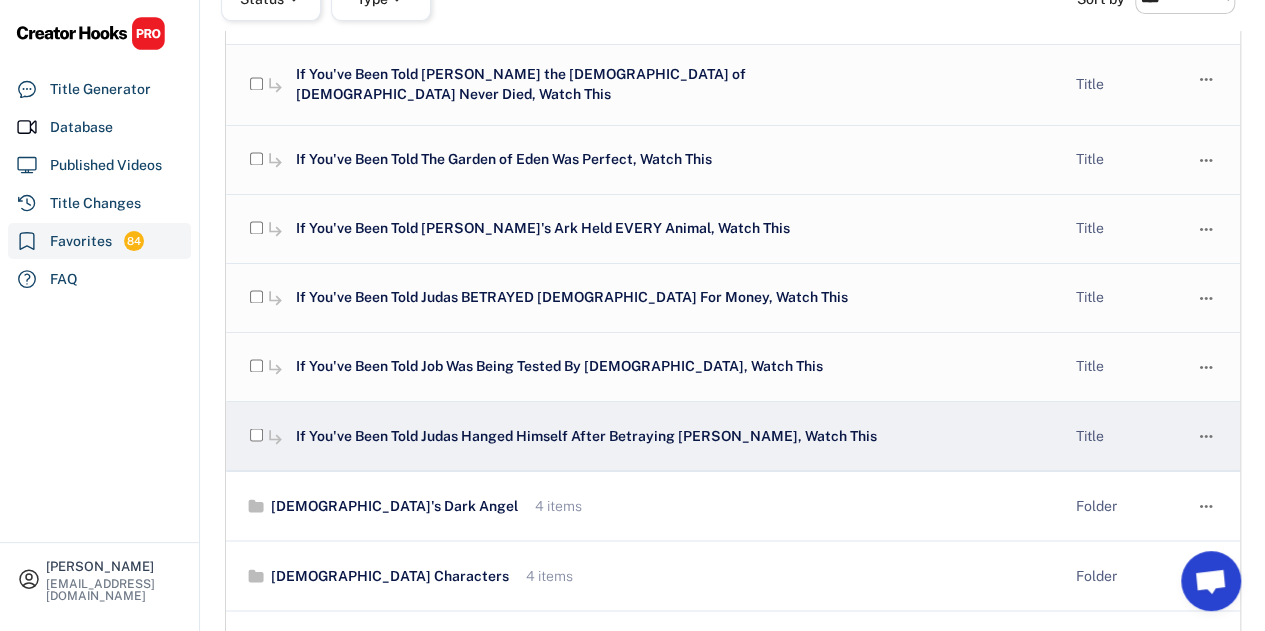 scroll, scrollTop: 1400, scrollLeft: 0, axis: vertical 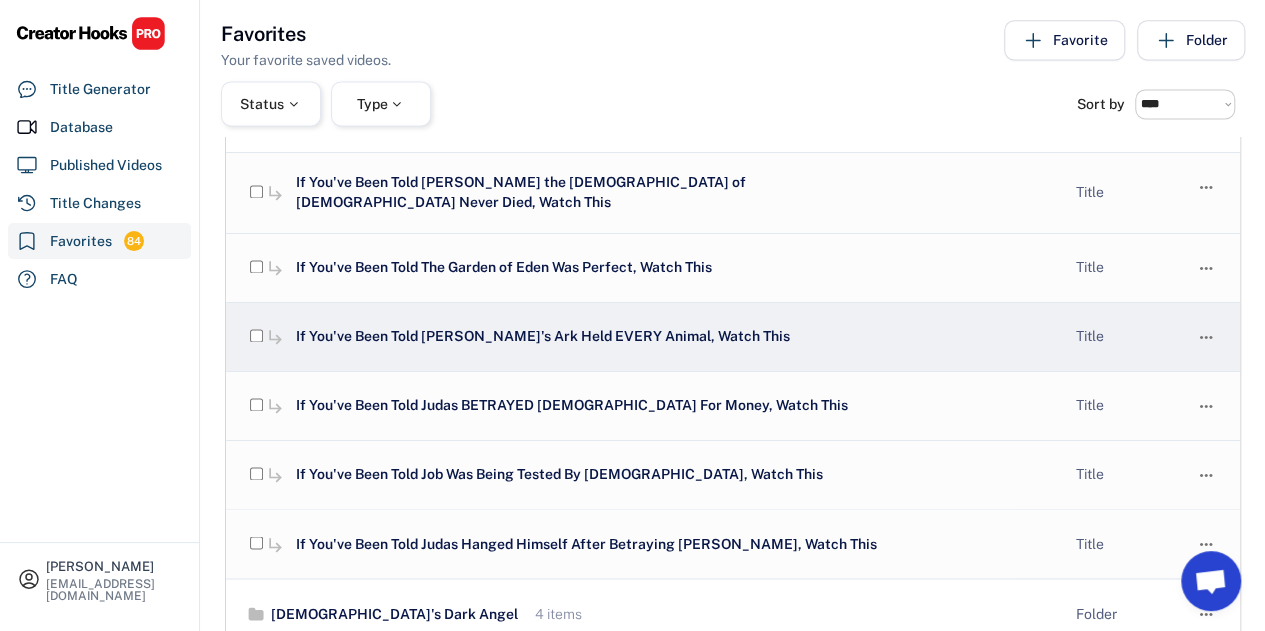 click on "If You've Been Told [PERSON_NAME]'s Ark Held EVERY Animal, Watch This" at bounding box center (592, 337) 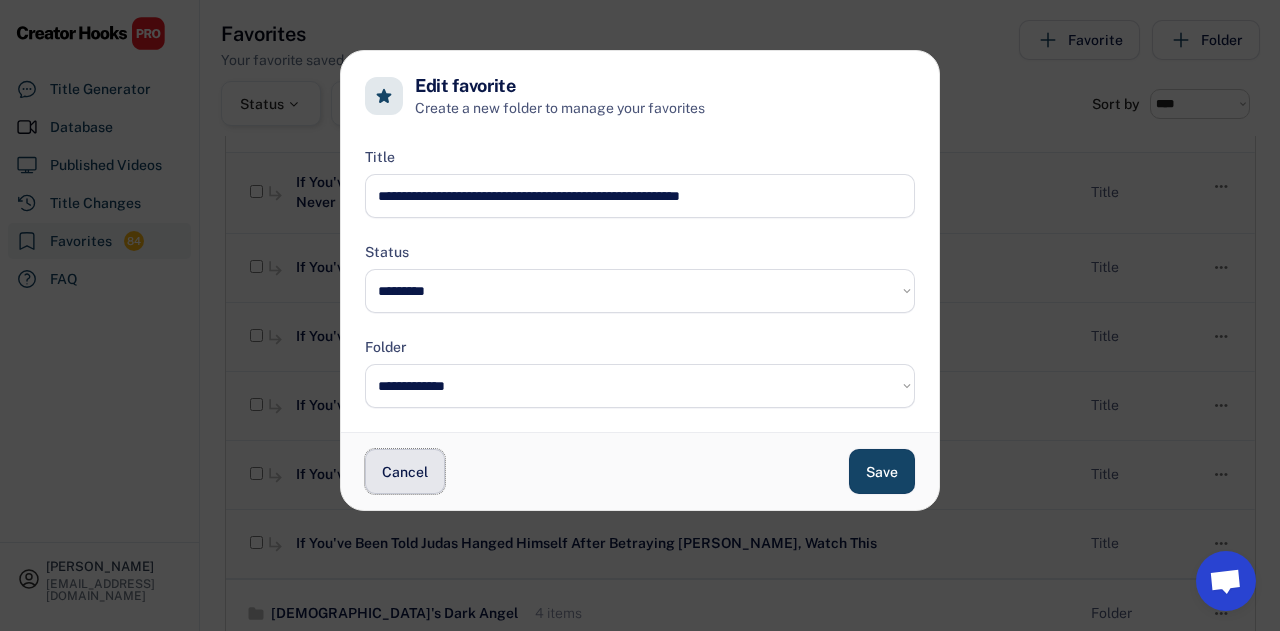 click on "Cancel" at bounding box center (405, 471) 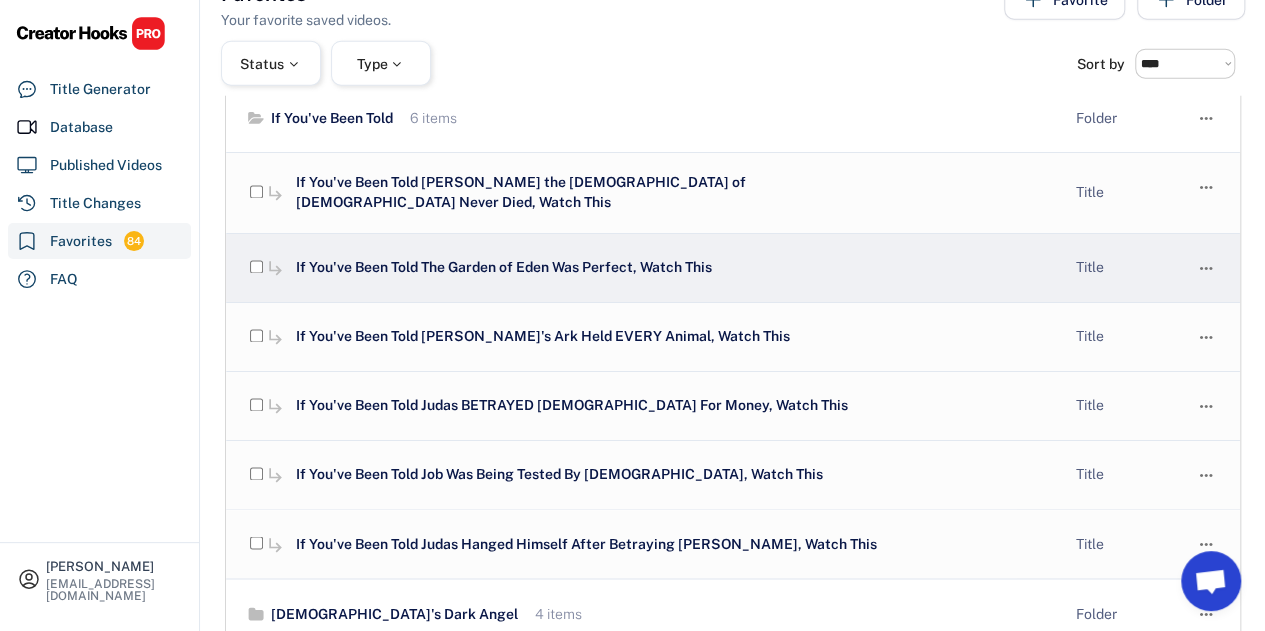 scroll, scrollTop: 1300, scrollLeft: 0, axis: vertical 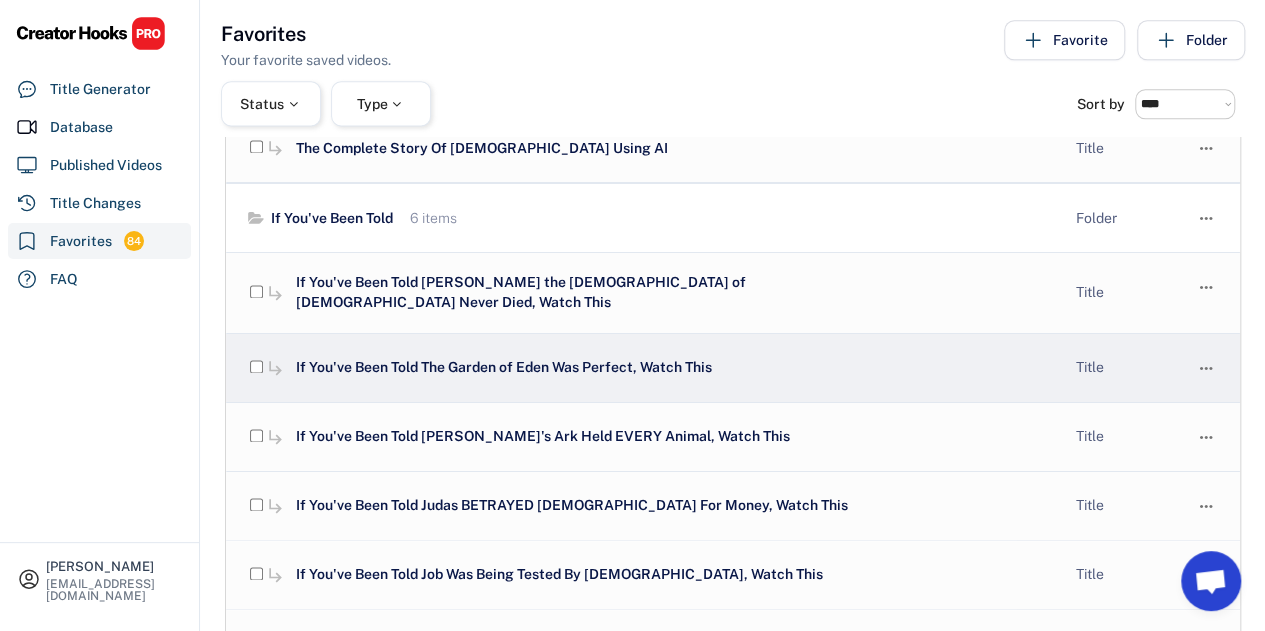 click on "subdirectory_arrow_right" 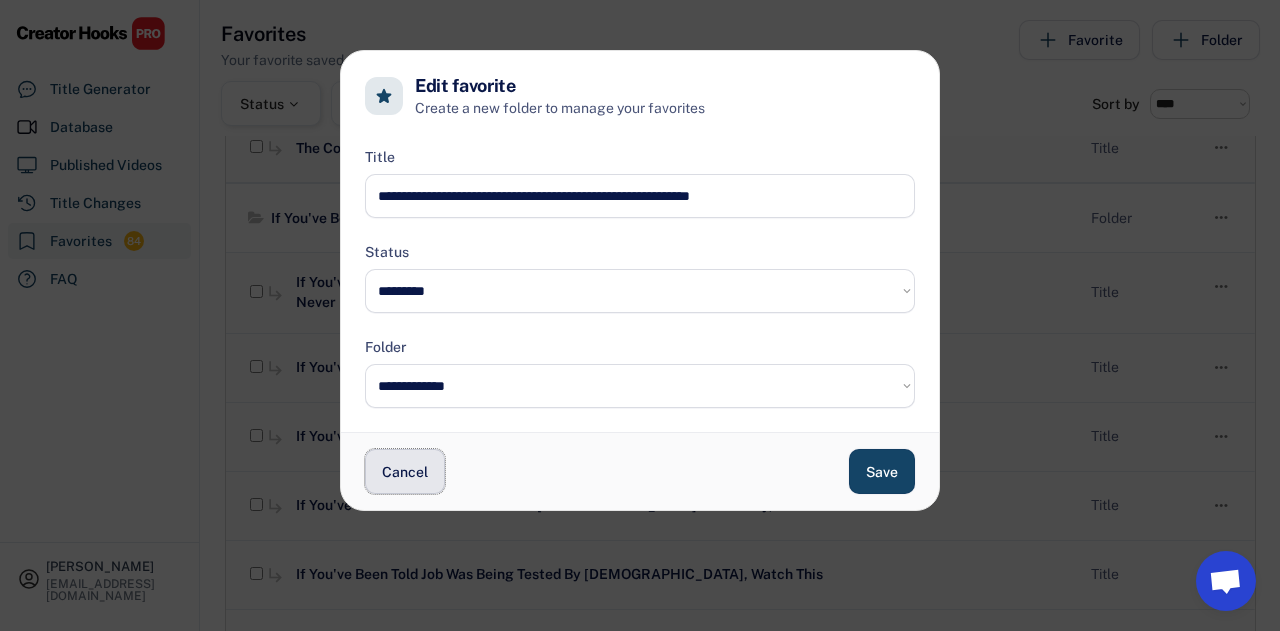 click on "Cancel" at bounding box center [405, 471] 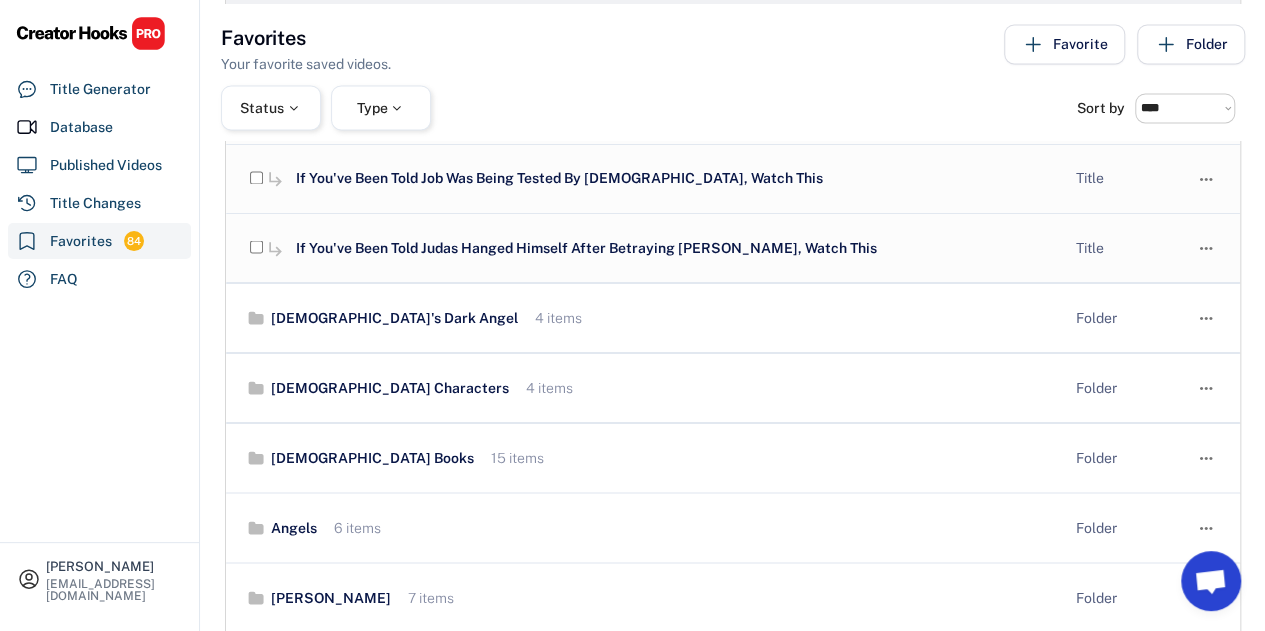 scroll, scrollTop: 1700, scrollLeft: 0, axis: vertical 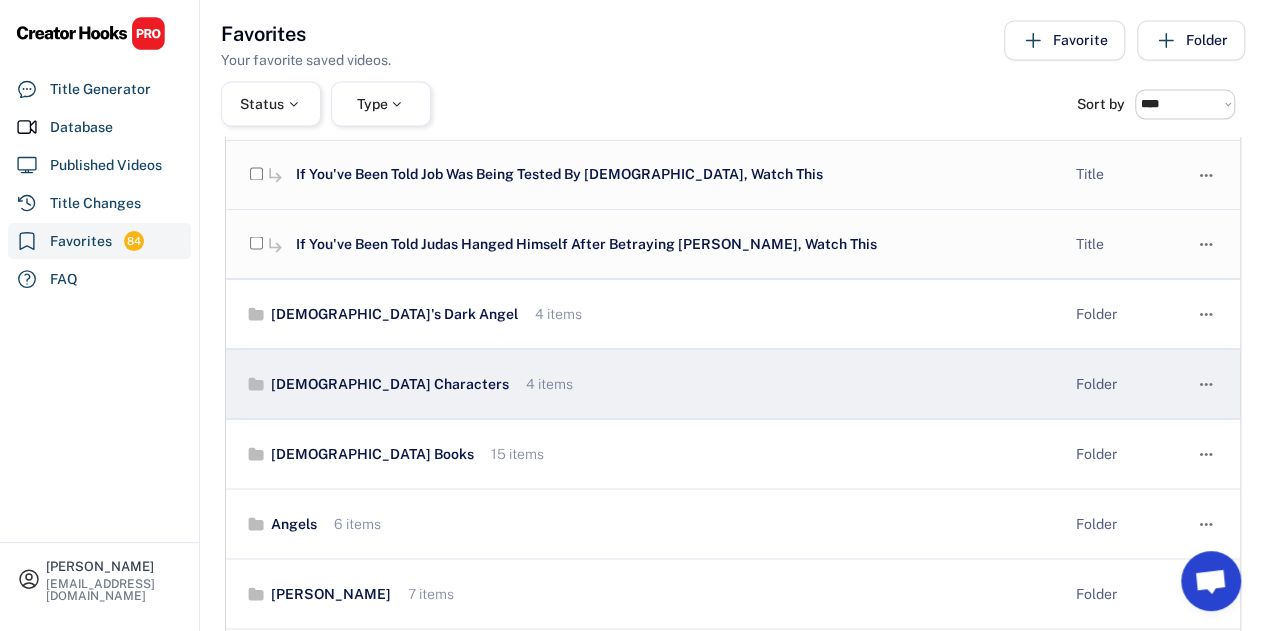 click on "[DEMOGRAPHIC_DATA] Characters 4 items  Folder
" at bounding box center (733, 384) 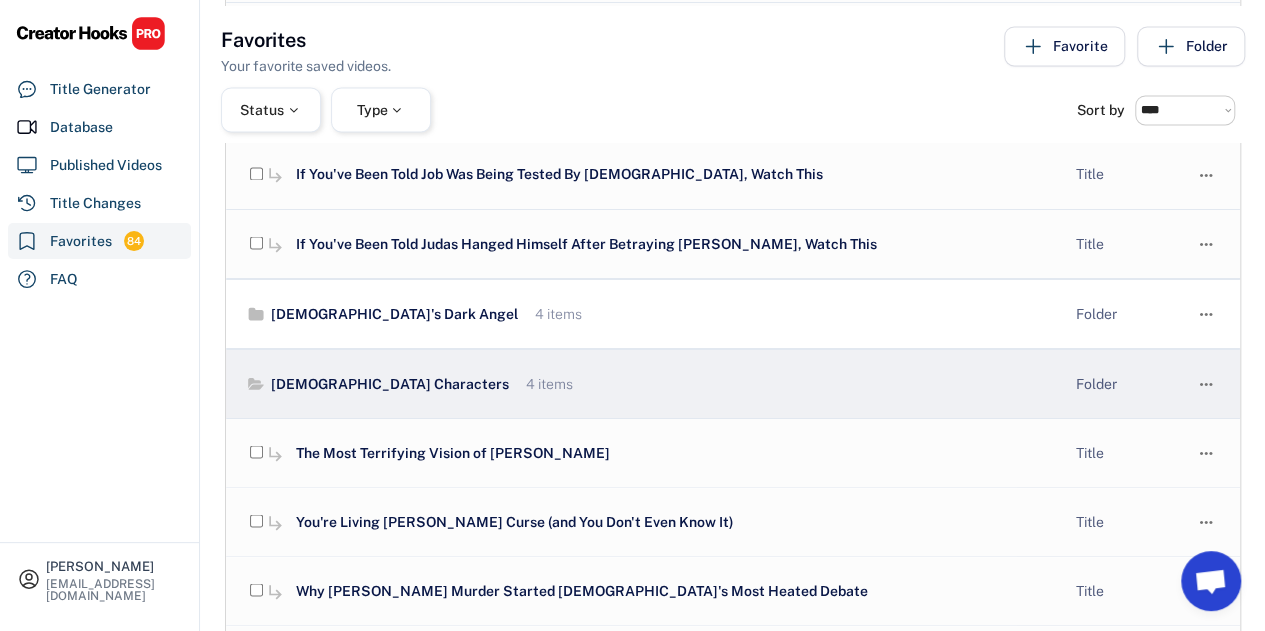 scroll, scrollTop: 1800, scrollLeft: 0, axis: vertical 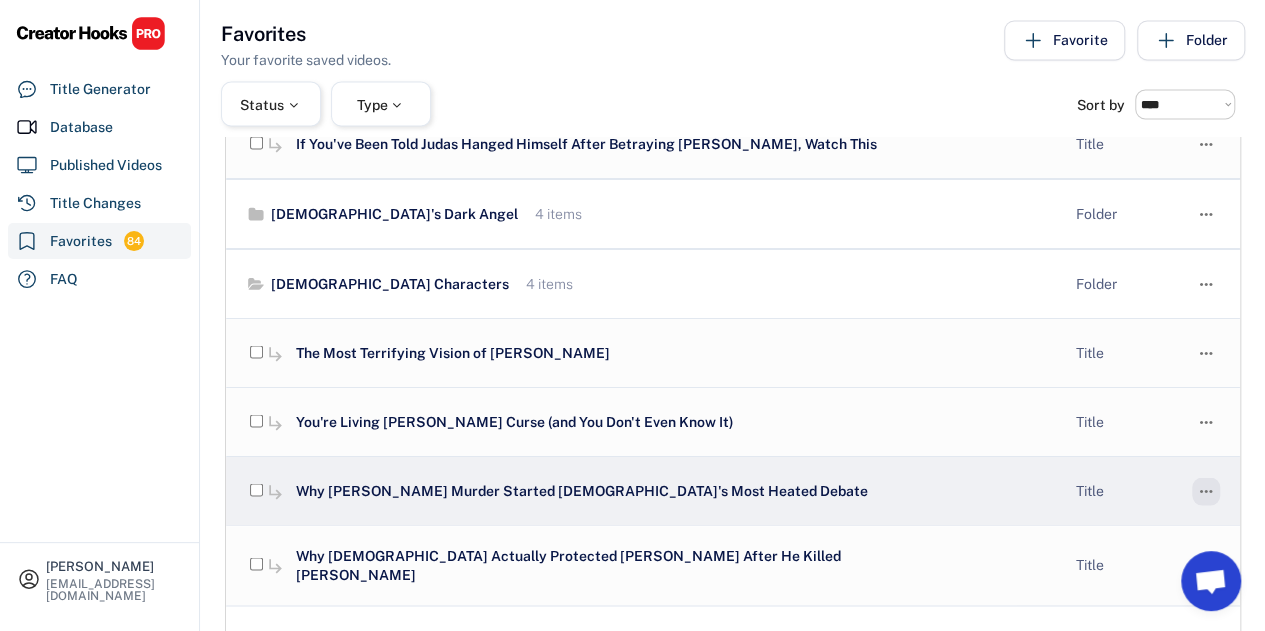 click on "" 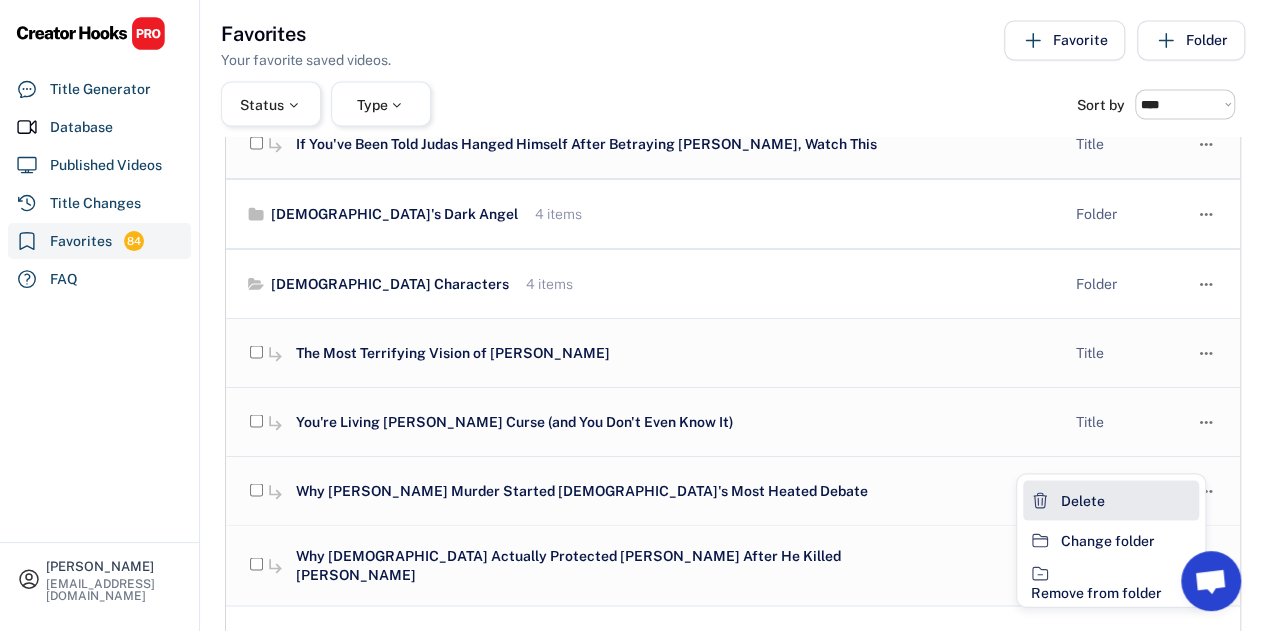 click on "Delete" at bounding box center (1111, 500) 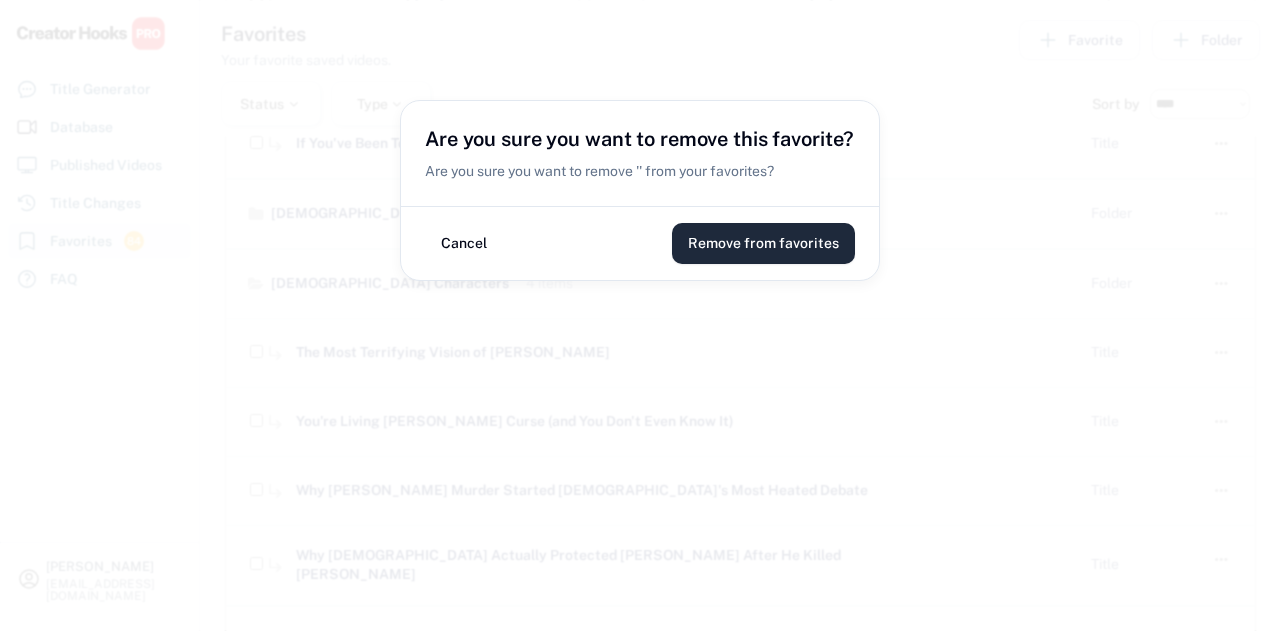 click on "Remove from favorites" at bounding box center (763, 243) 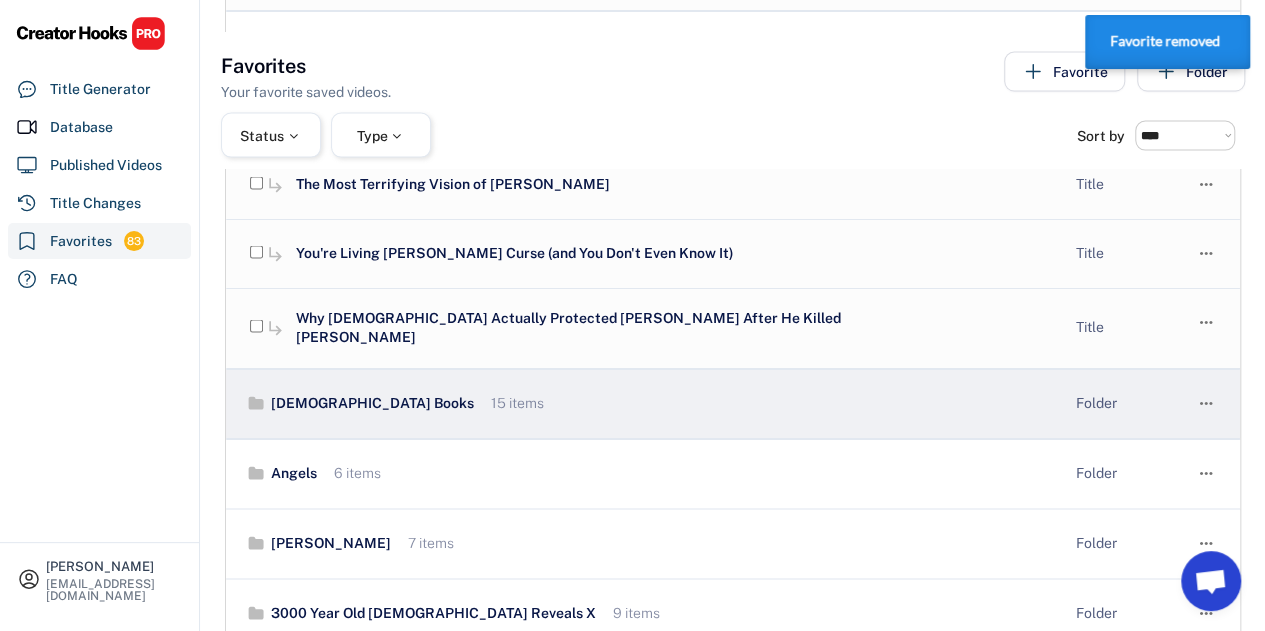 scroll, scrollTop: 2000, scrollLeft: 0, axis: vertical 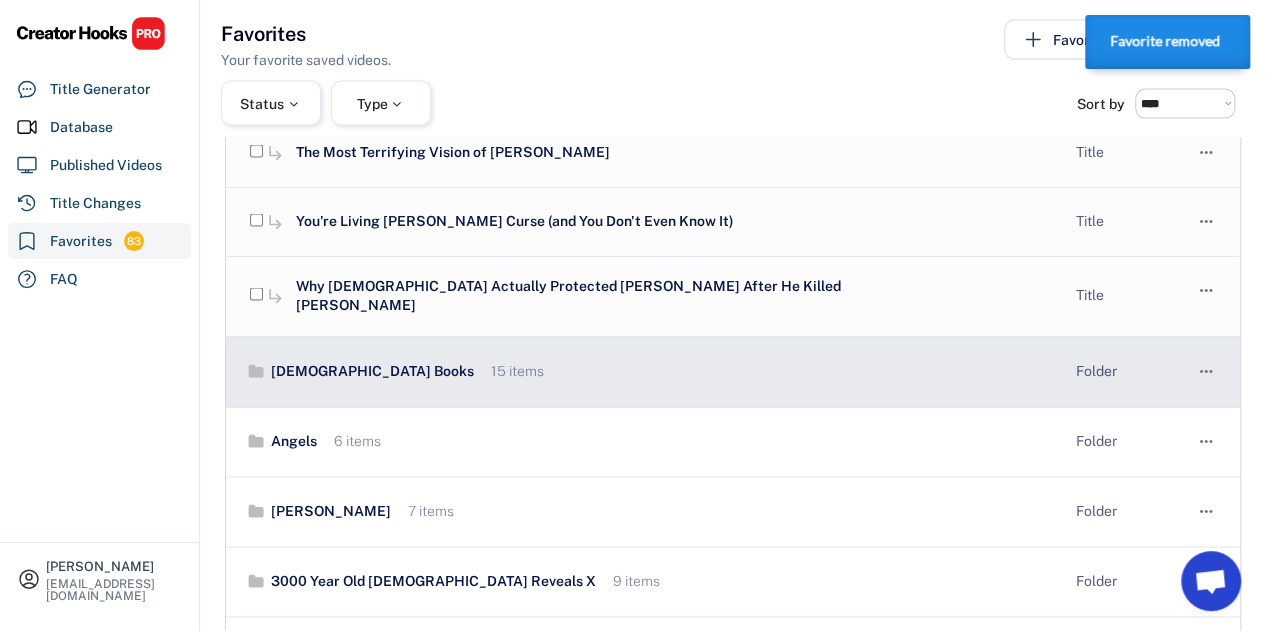 click on "[DEMOGRAPHIC_DATA] Books" at bounding box center [370, 372] 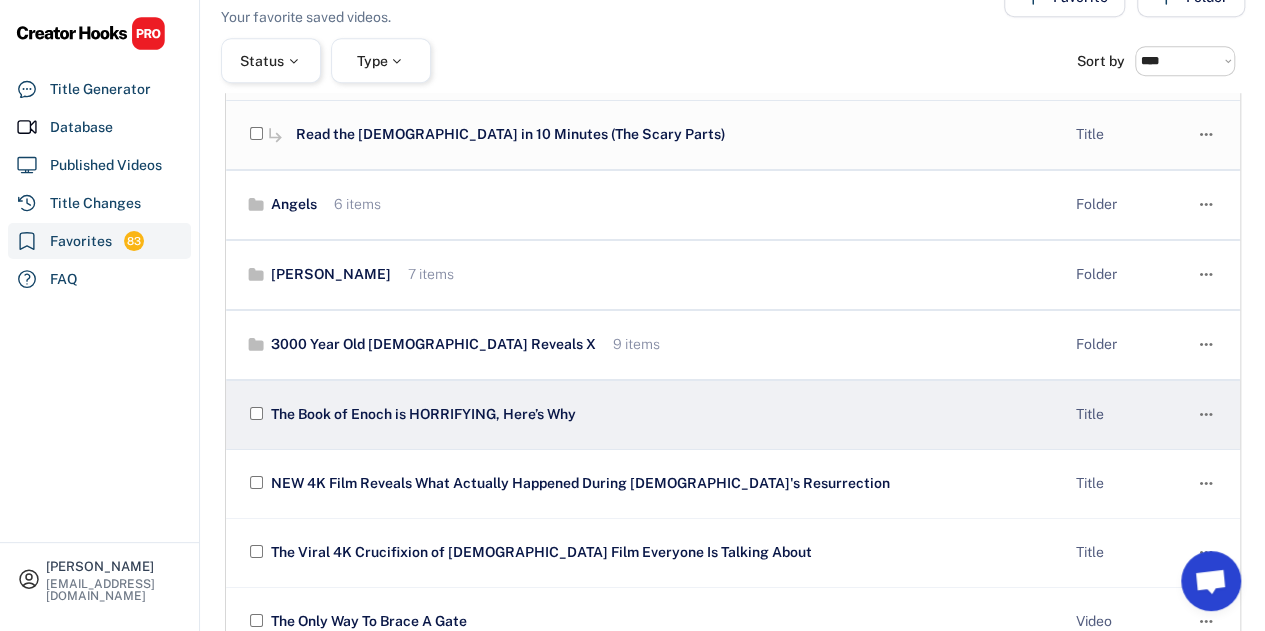 scroll, scrollTop: 3300, scrollLeft: 0, axis: vertical 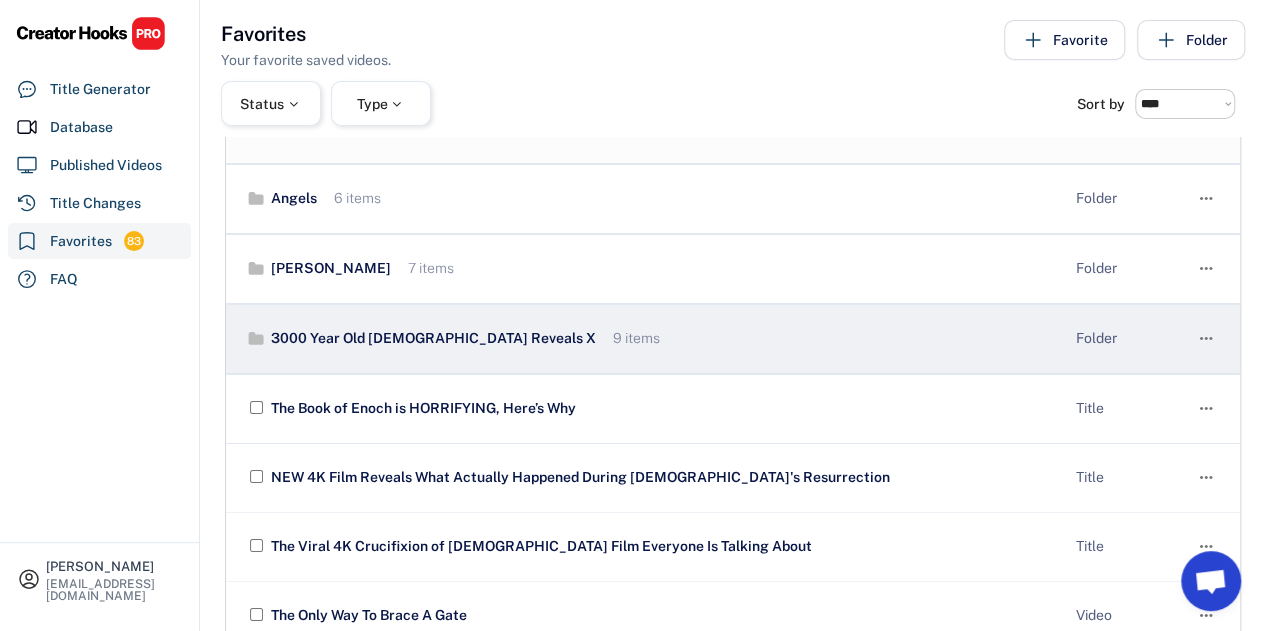 click on "3000 Year Old [DEMOGRAPHIC_DATA] Reveals X" at bounding box center (431, 339) 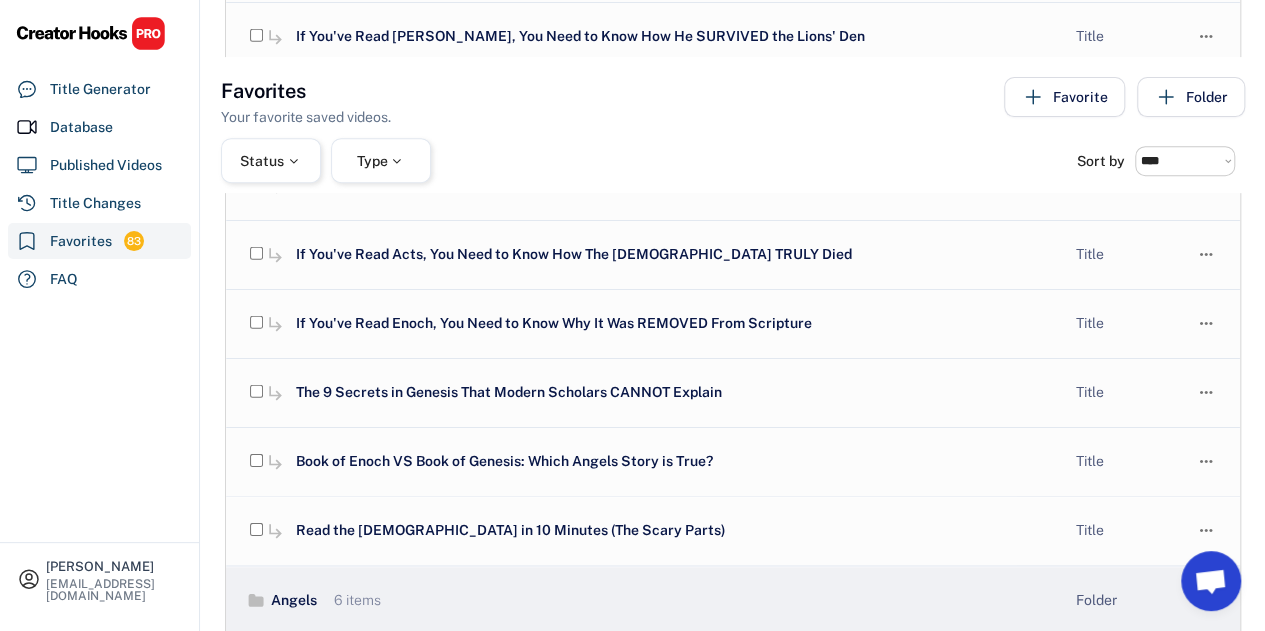 scroll, scrollTop: 3000, scrollLeft: 0, axis: vertical 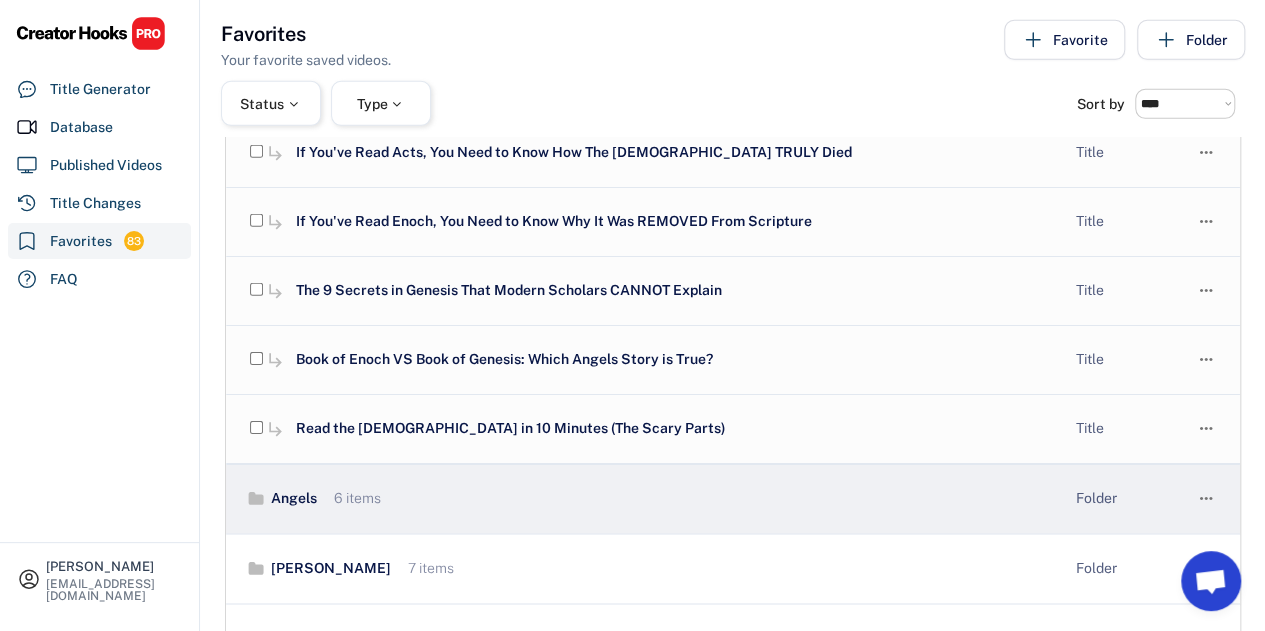 click on "Angels 6 items" at bounding box center (570, 499) 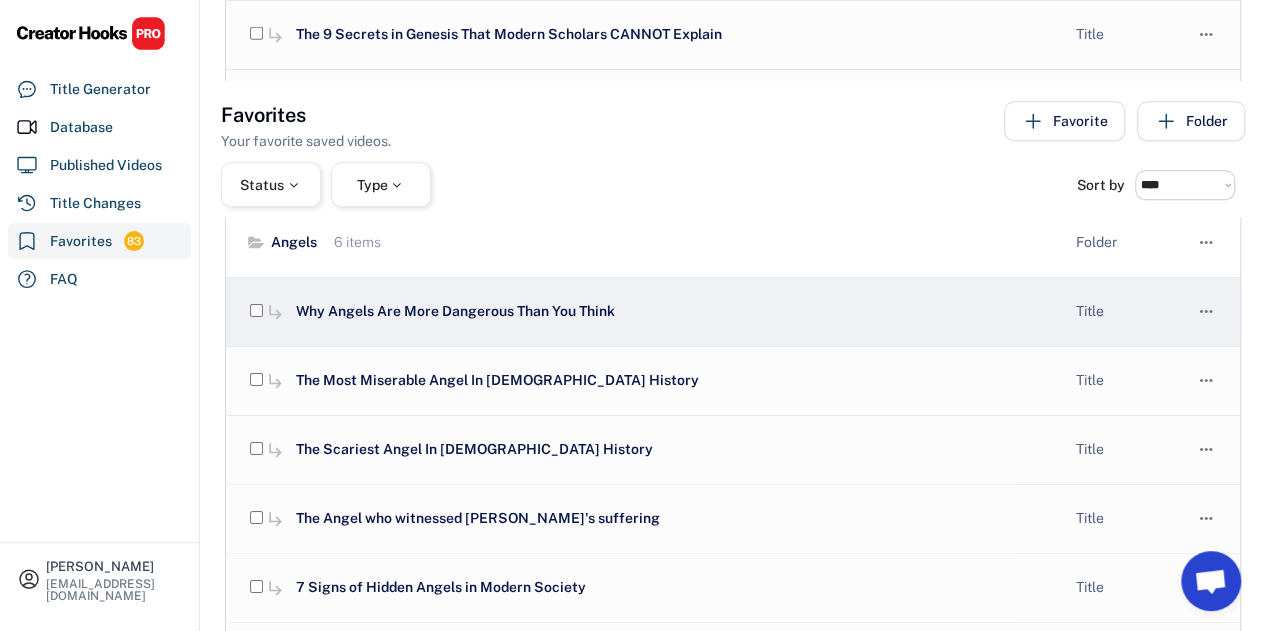 scroll, scrollTop: 3400, scrollLeft: 0, axis: vertical 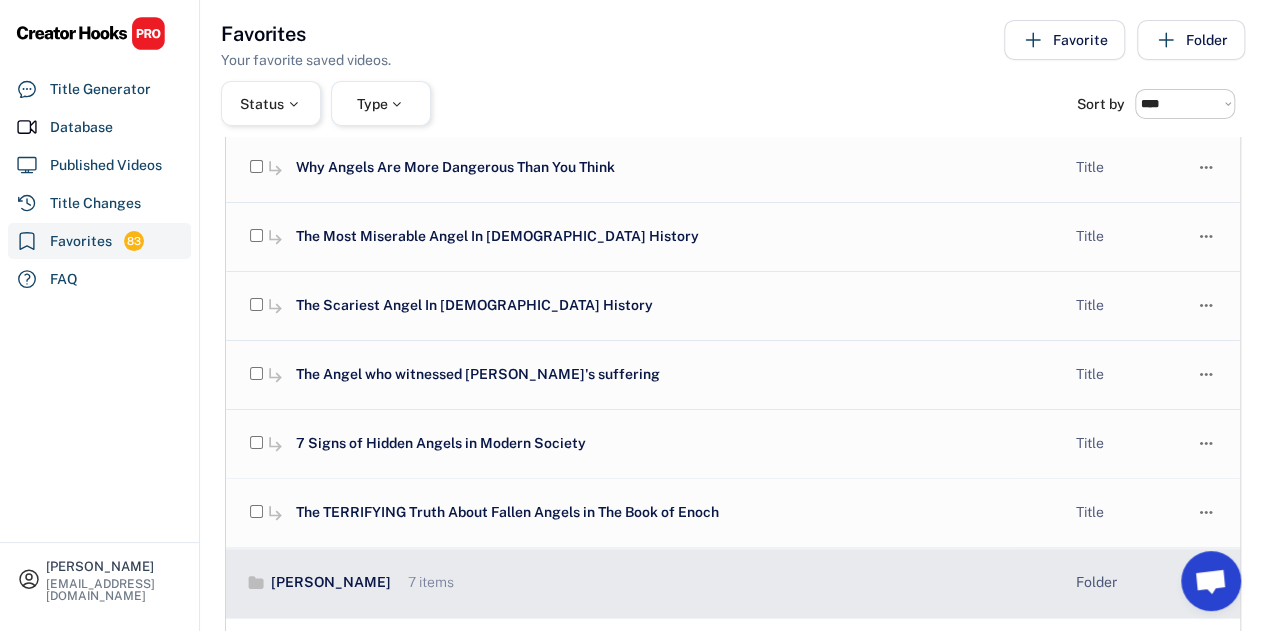 click on "[PERSON_NAME]" at bounding box center [328, 583] 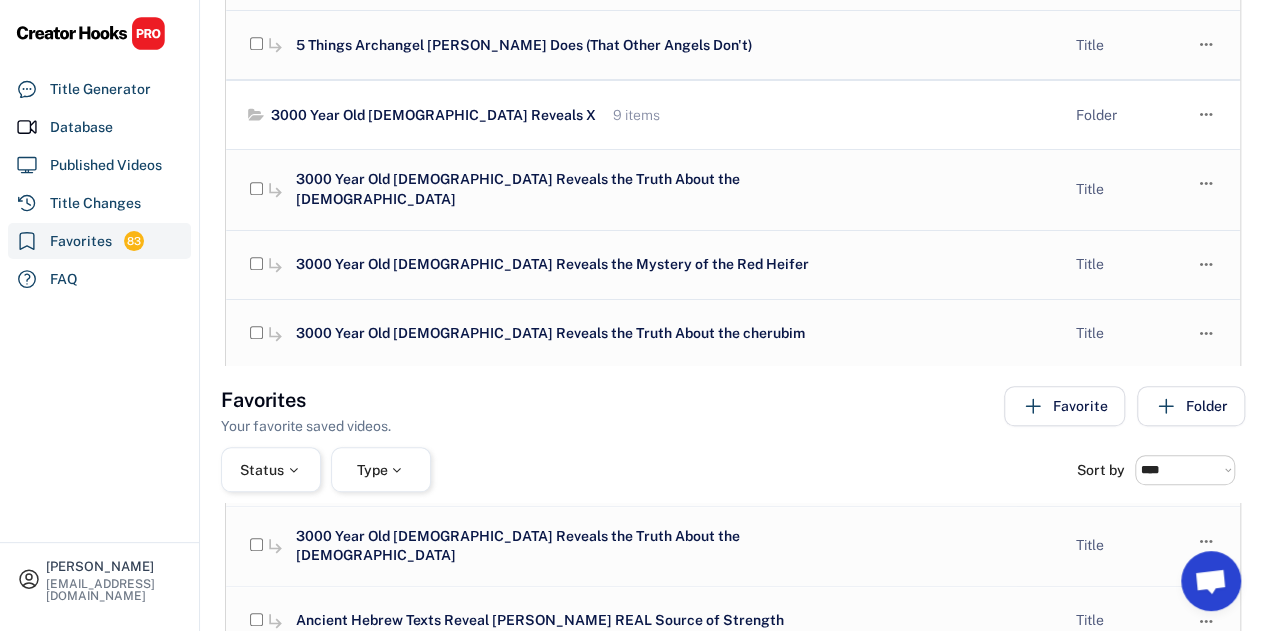 scroll, scrollTop: 4100, scrollLeft: 0, axis: vertical 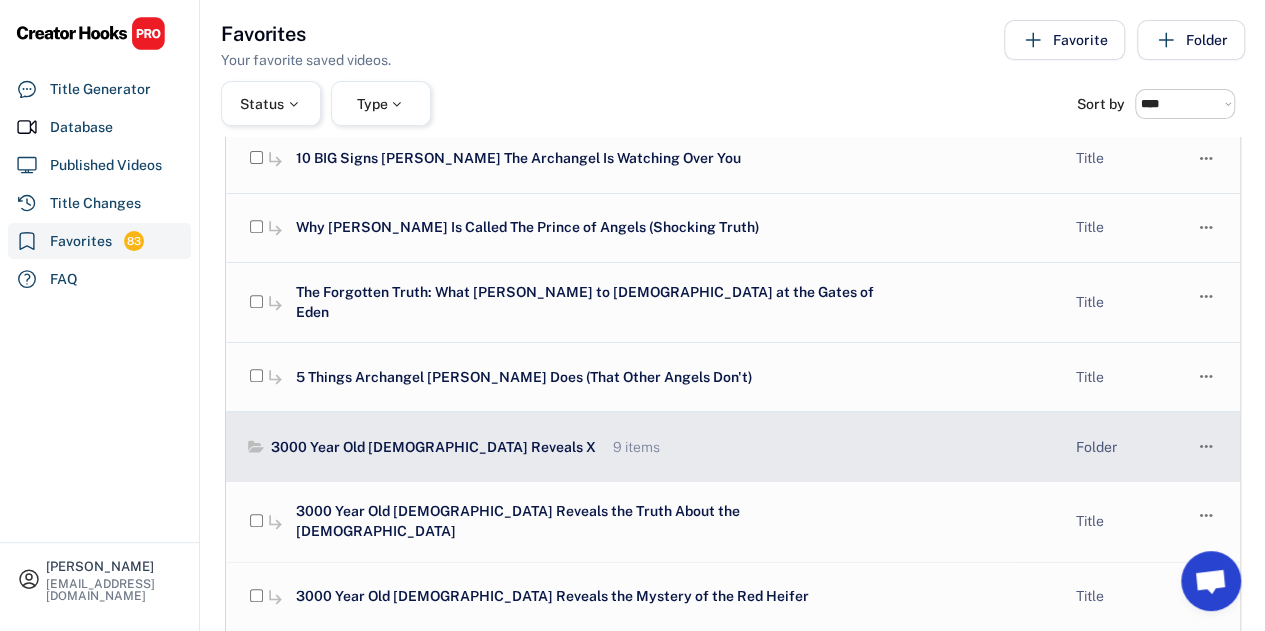 click on "3000 Year Old [DEMOGRAPHIC_DATA] Reveals X" at bounding box center [431, 448] 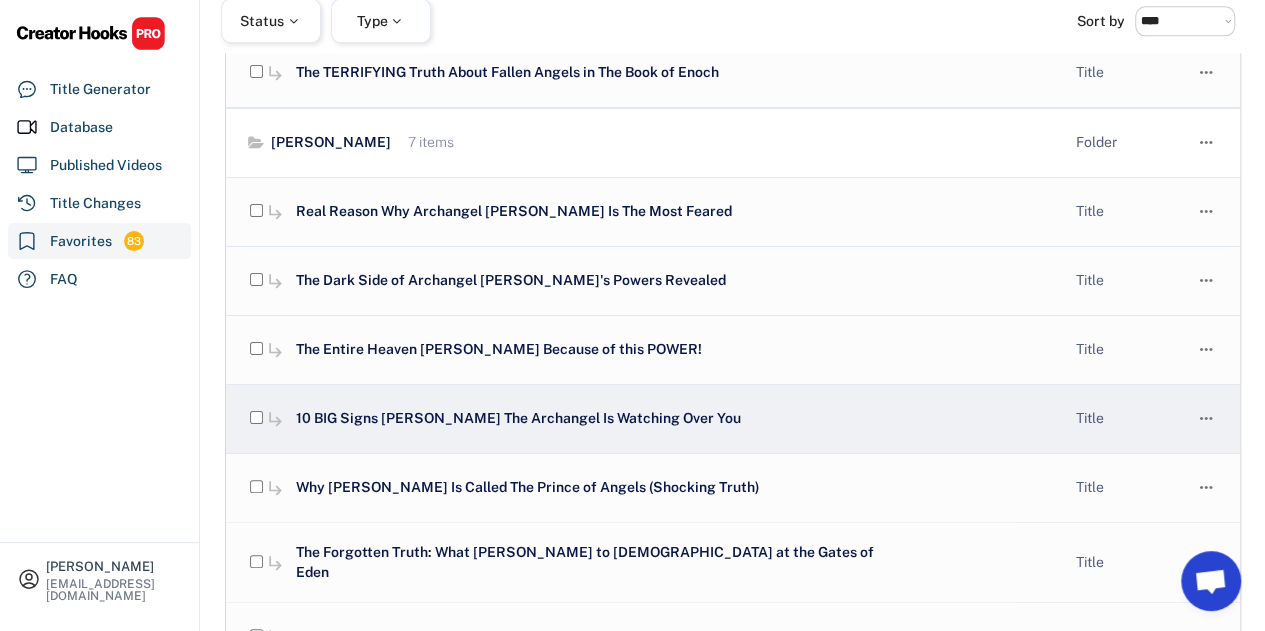 scroll, scrollTop: 3600, scrollLeft: 0, axis: vertical 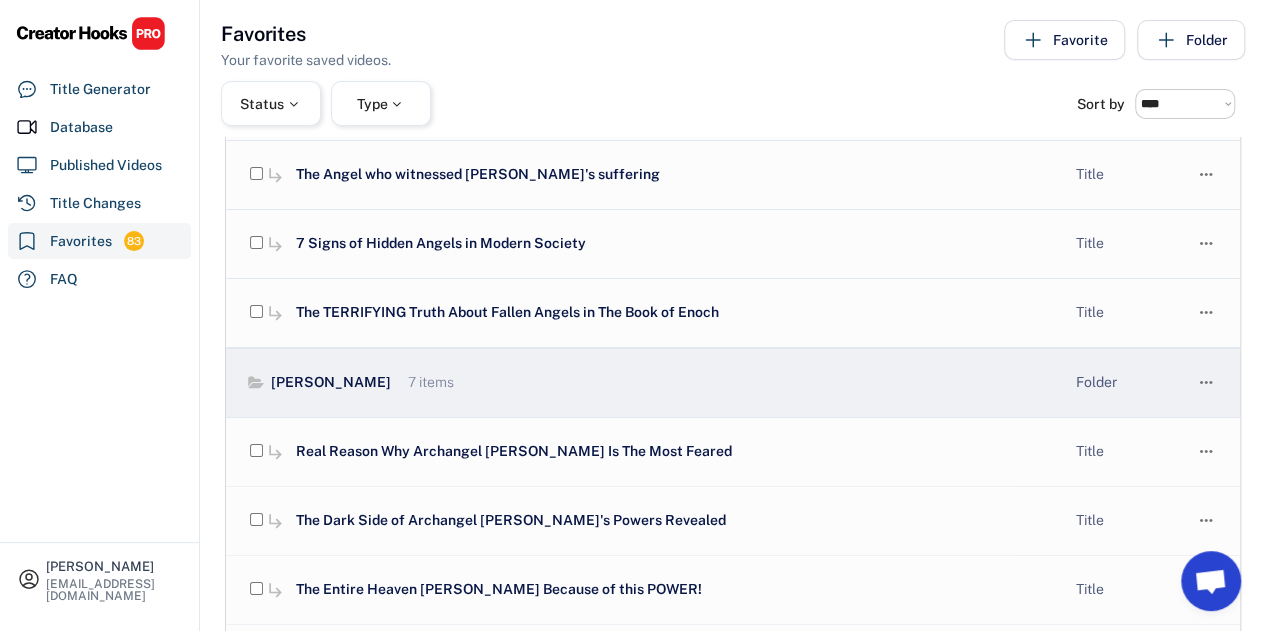 click on "[PERSON_NAME]" at bounding box center (328, 383) 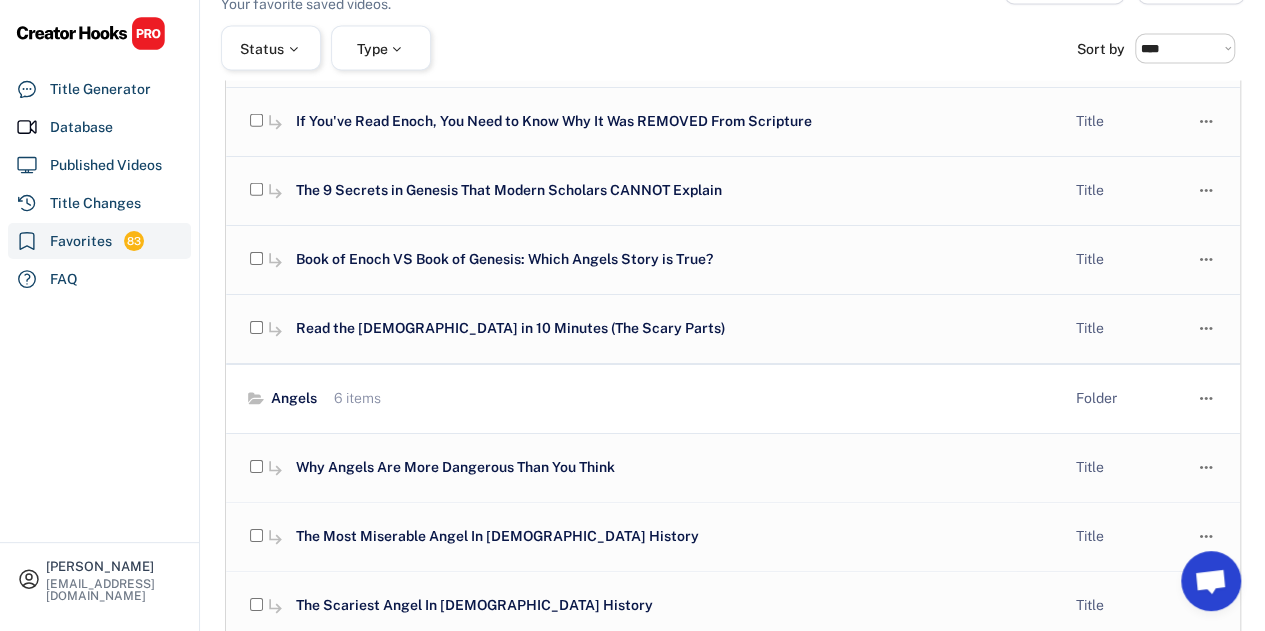 scroll, scrollTop: 3000, scrollLeft: 0, axis: vertical 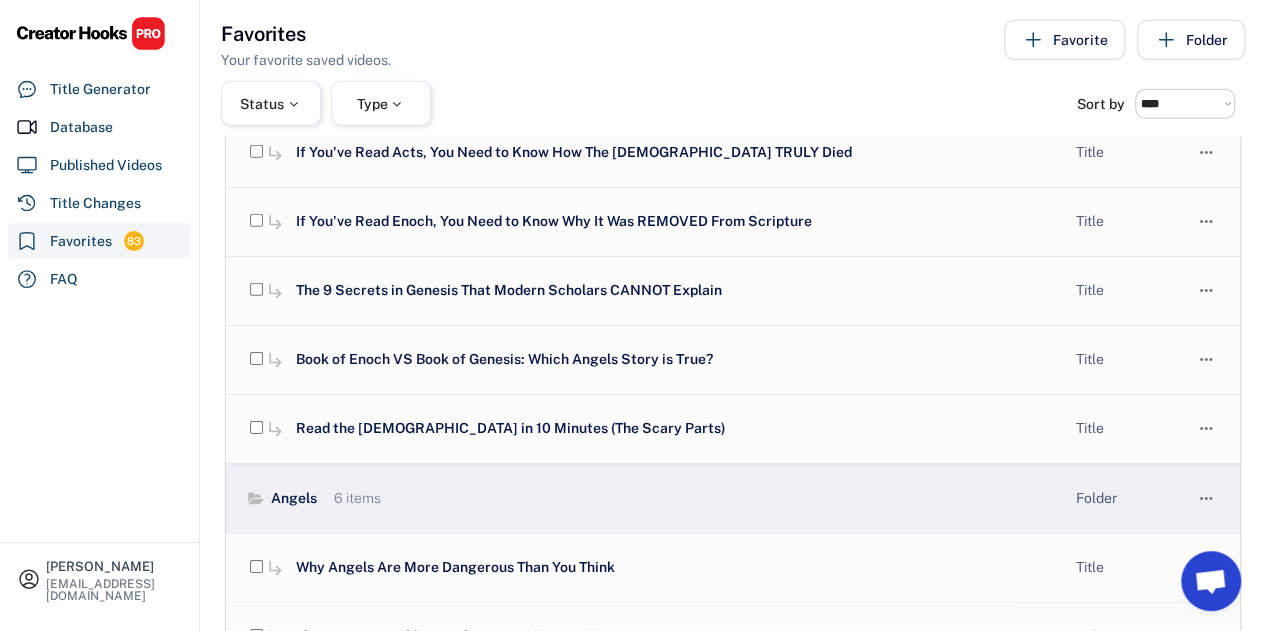 click on "Angels" at bounding box center (291, 499) 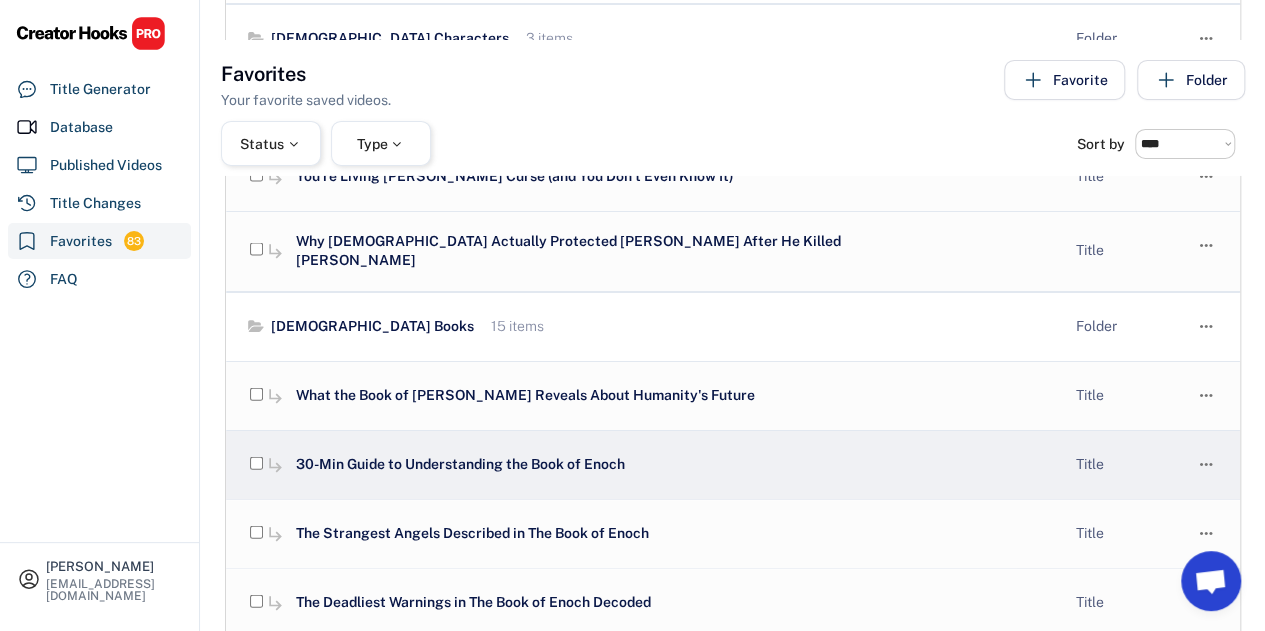 scroll, scrollTop: 2000, scrollLeft: 0, axis: vertical 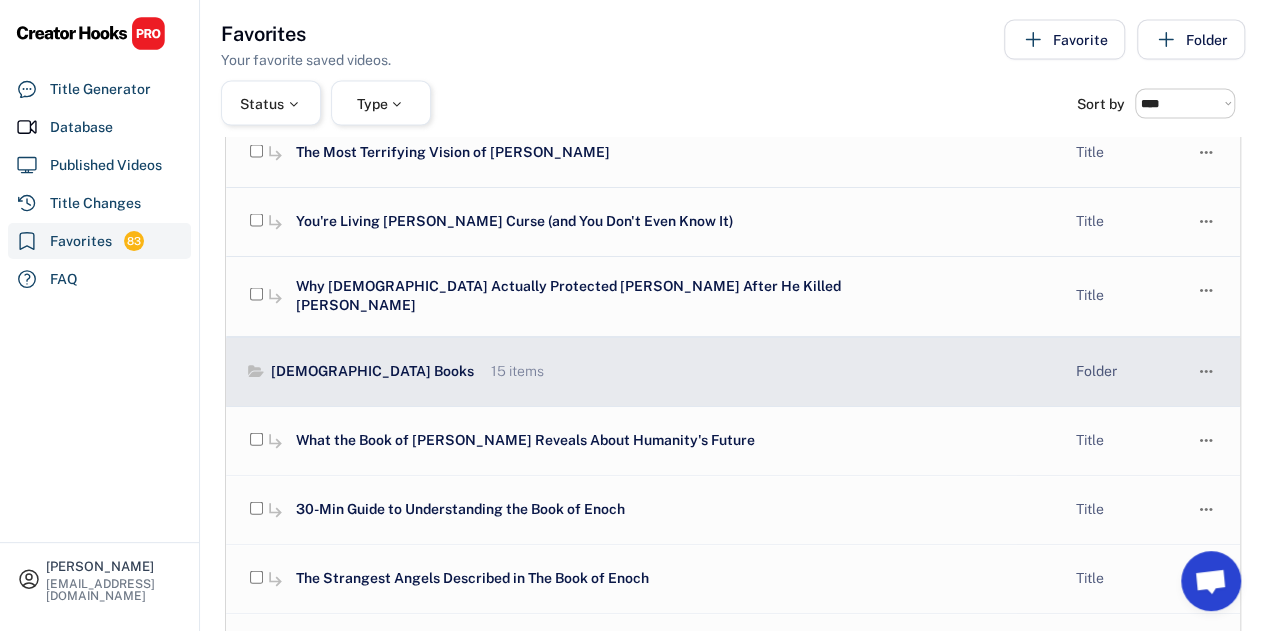 click on "[DEMOGRAPHIC_DATA] Books" at bounding box center (370, 372) 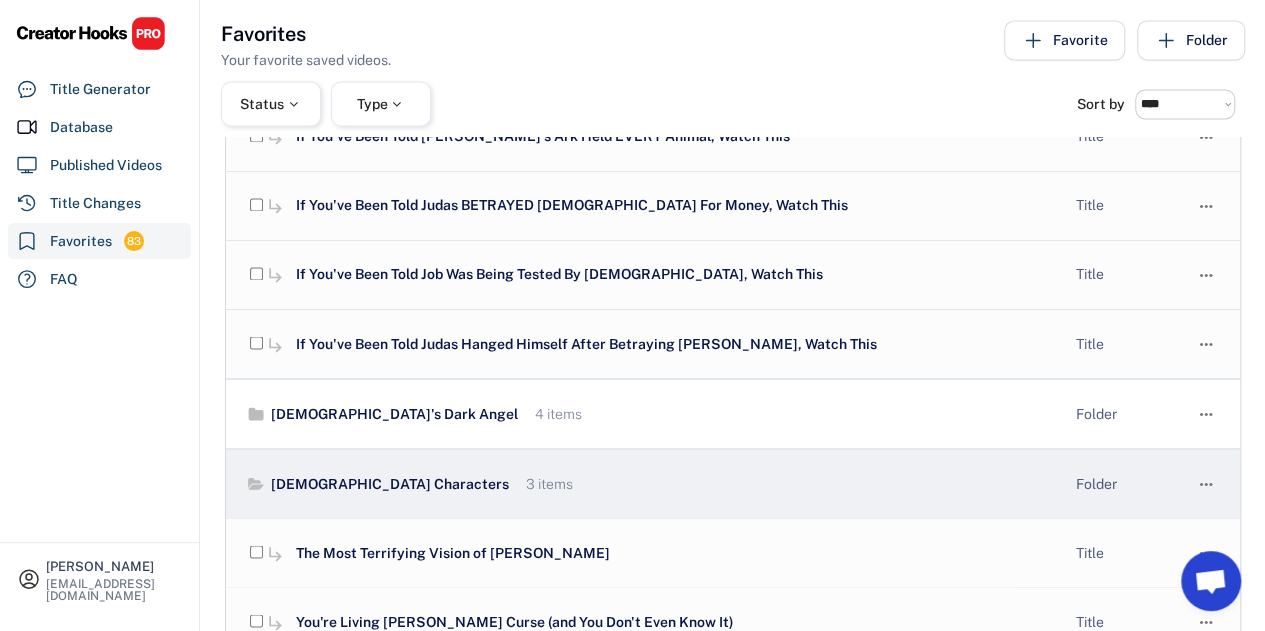 click on "[DEMOGRAPHIC_DATA] Characters" at bounding box center (387, 484) 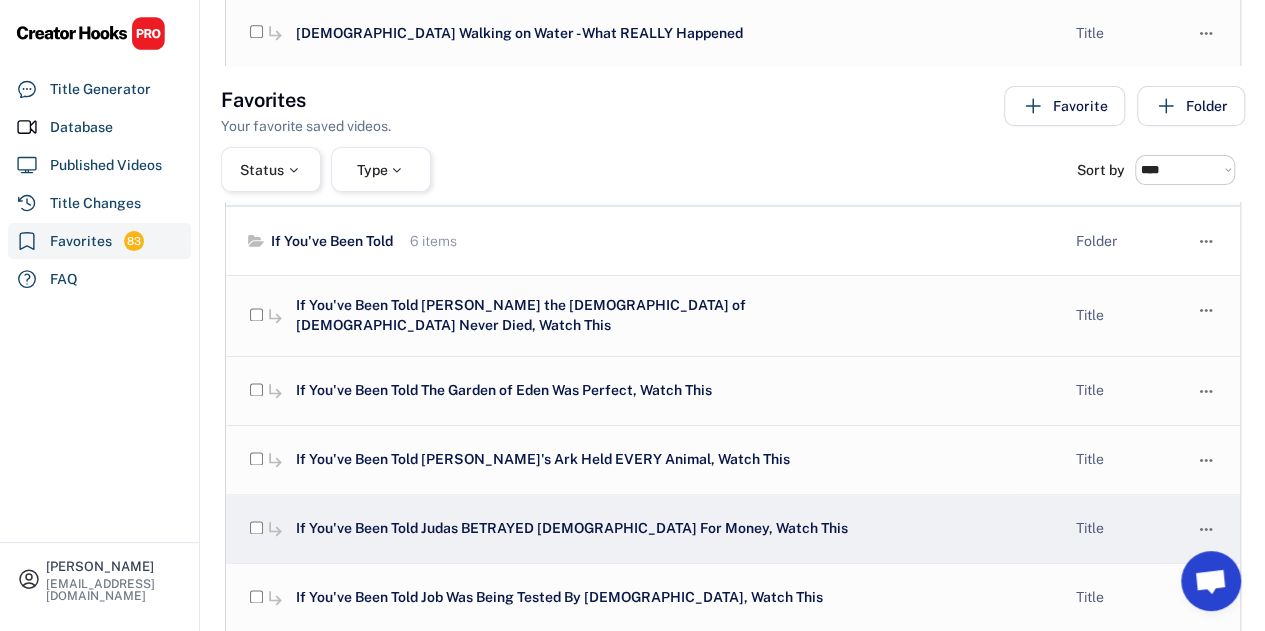 scroll, scrollTop: 1200, scrollLeft: 0, axis: vertical 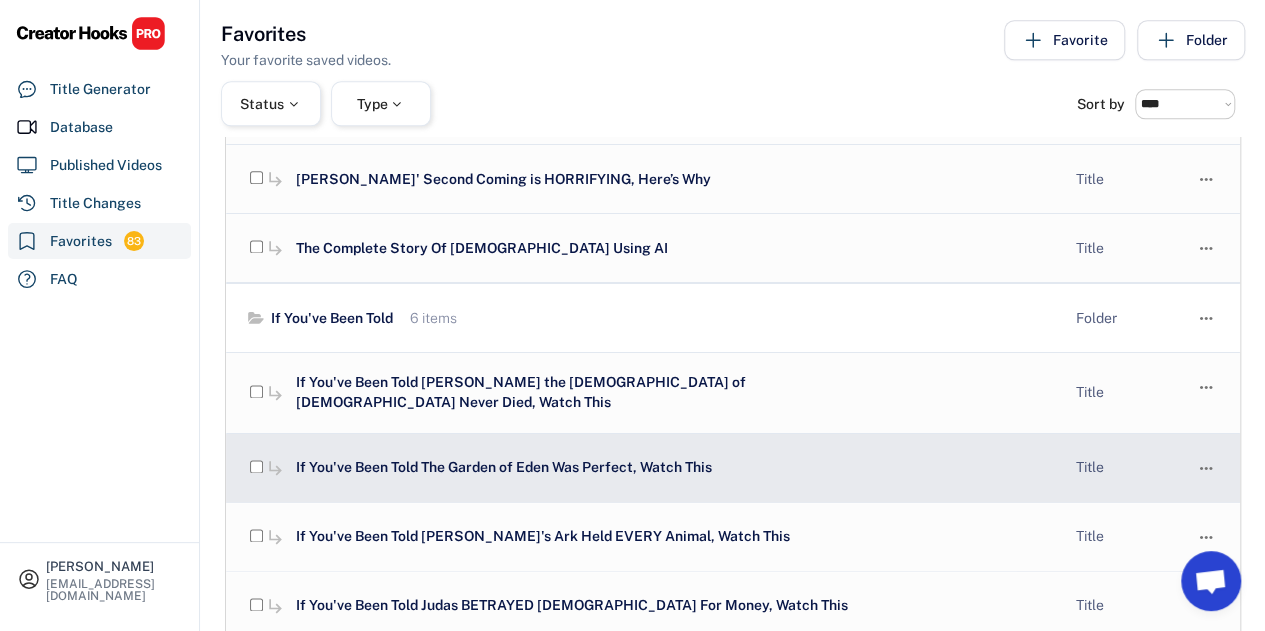 click on "If You've Been Told The Garden of Eden Was Perfect, Watch This" at bounding box center (592, 468) 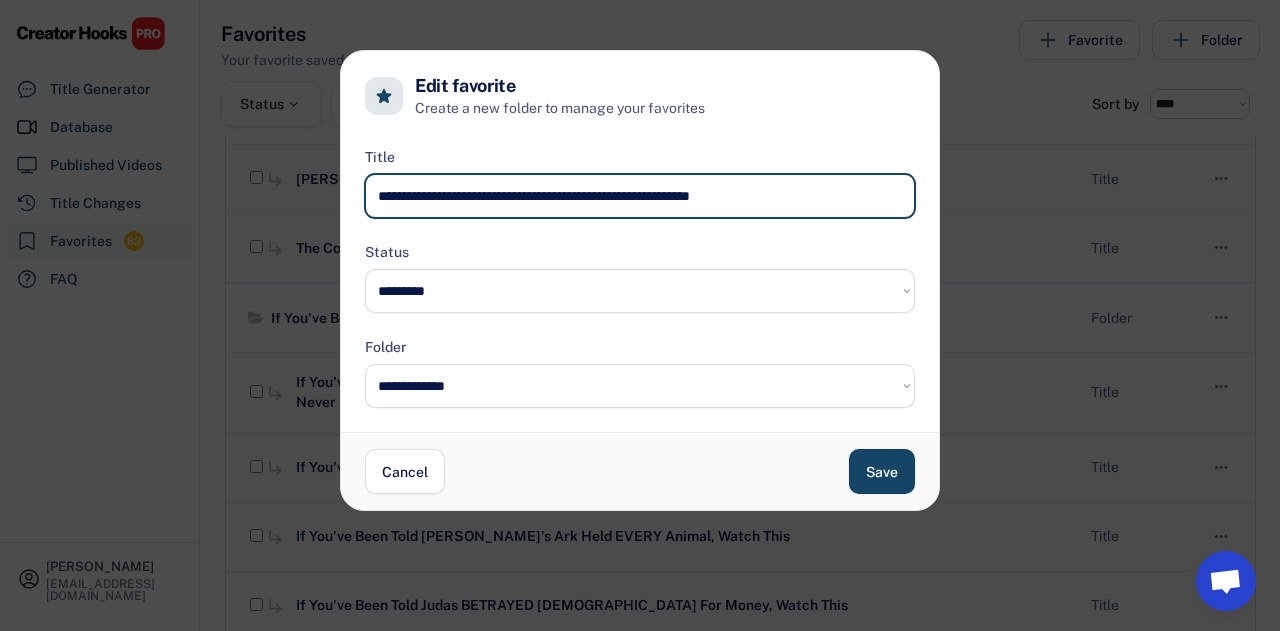 drag, startPoint x: 814, startPoint y: 197, endPoint x: 327, endPoint y: 202, distance: 487.02567 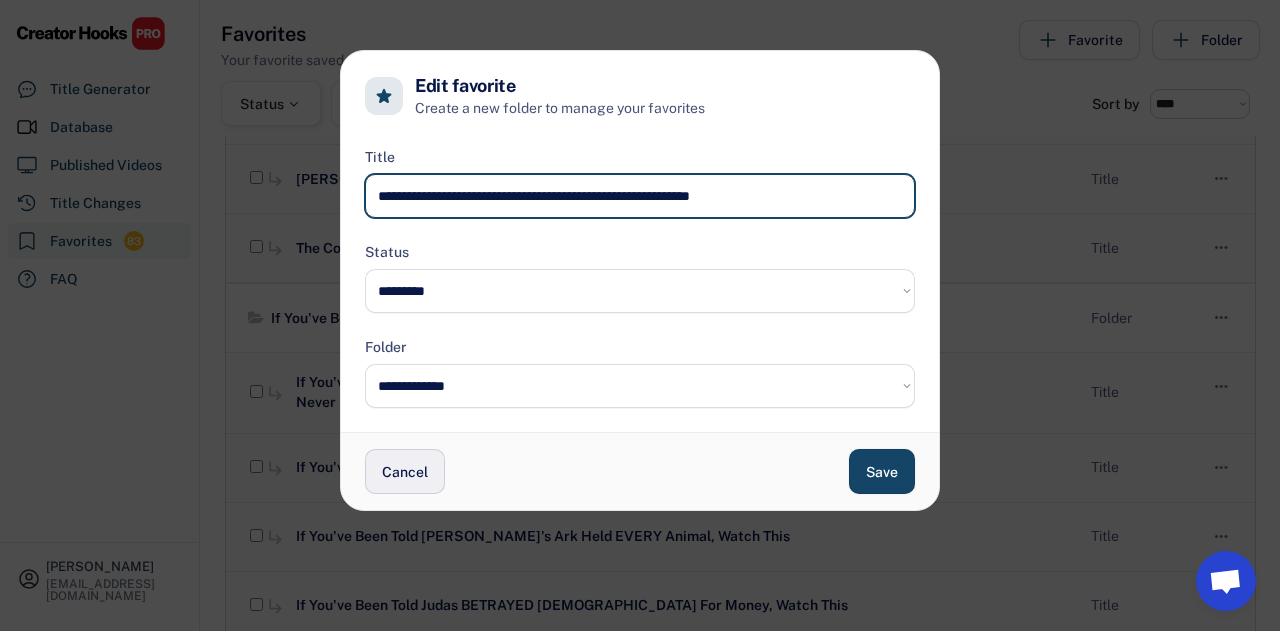 click on "Cancel" at bounding box center (405, 471) 